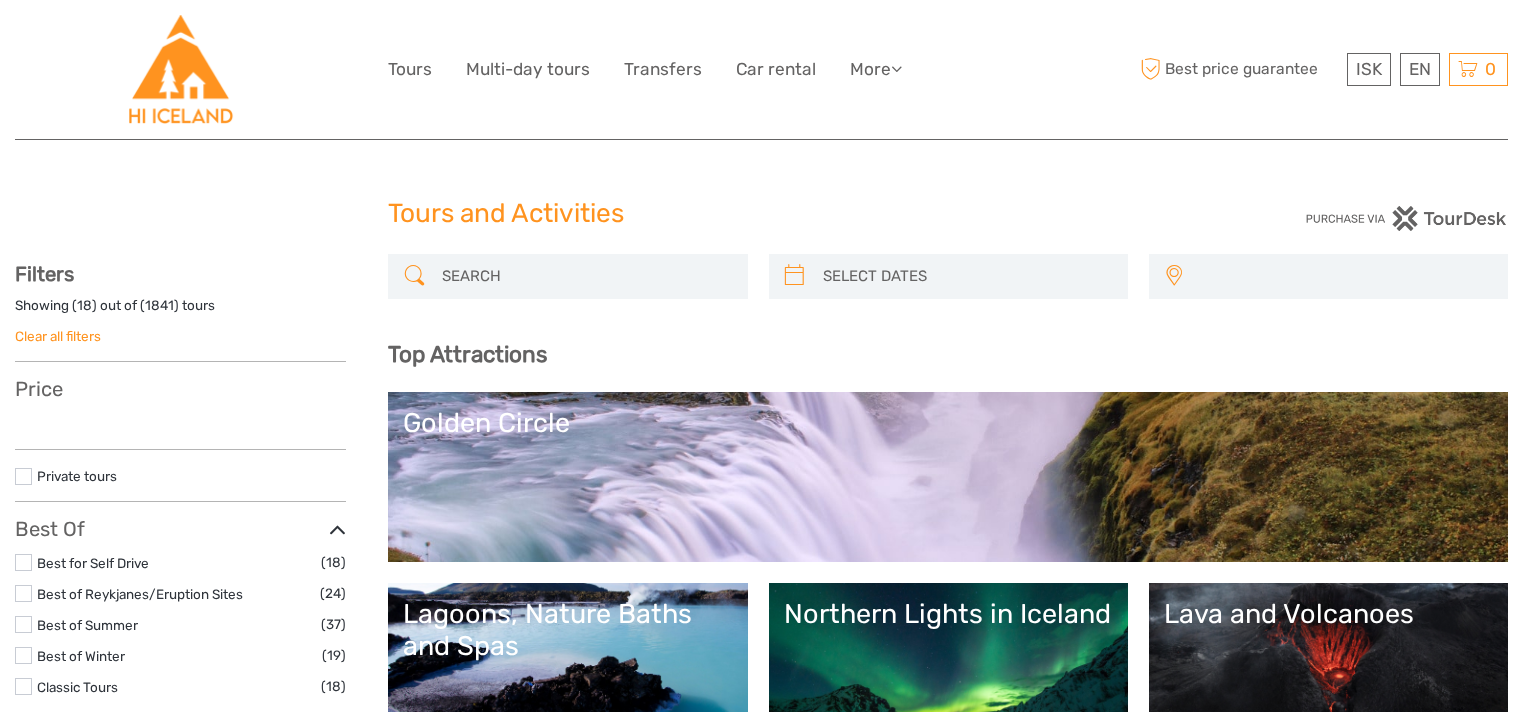 select 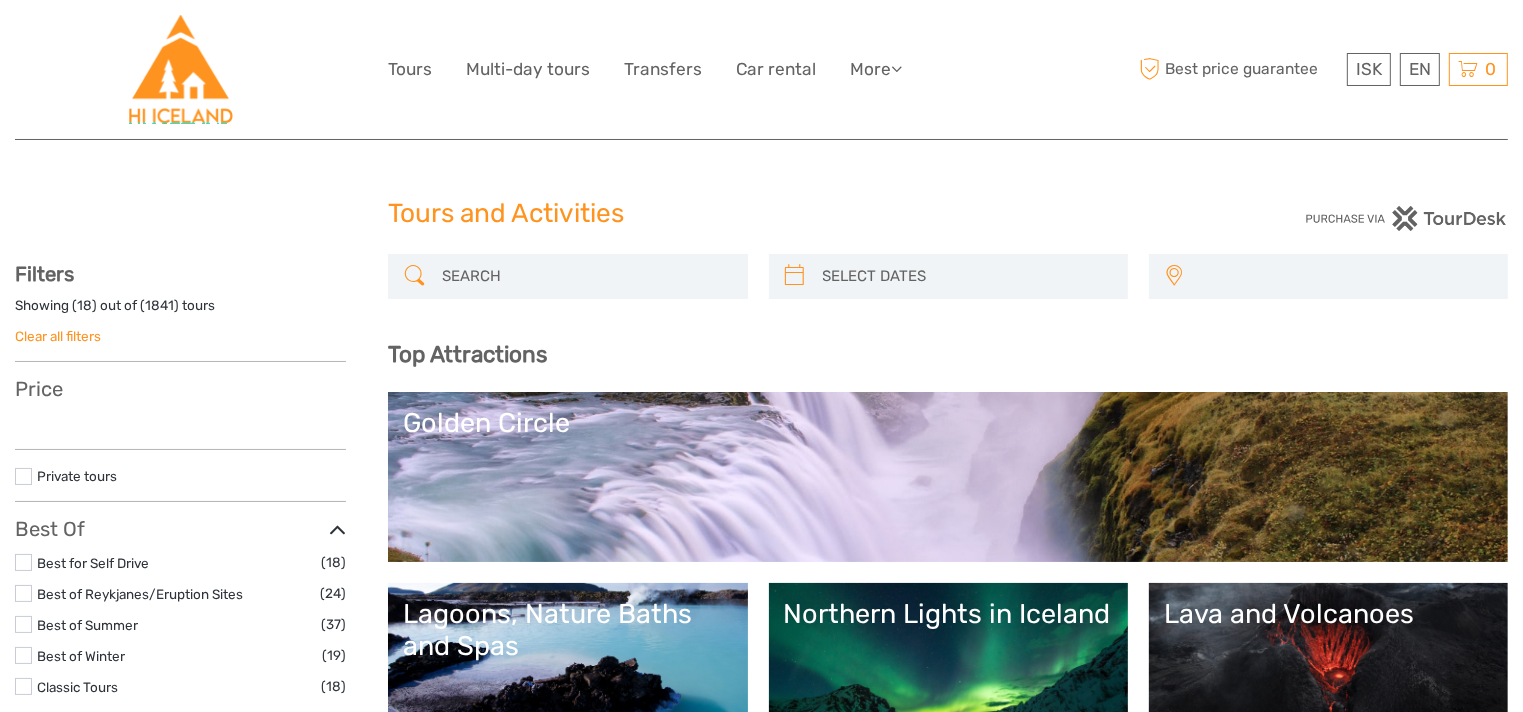 select 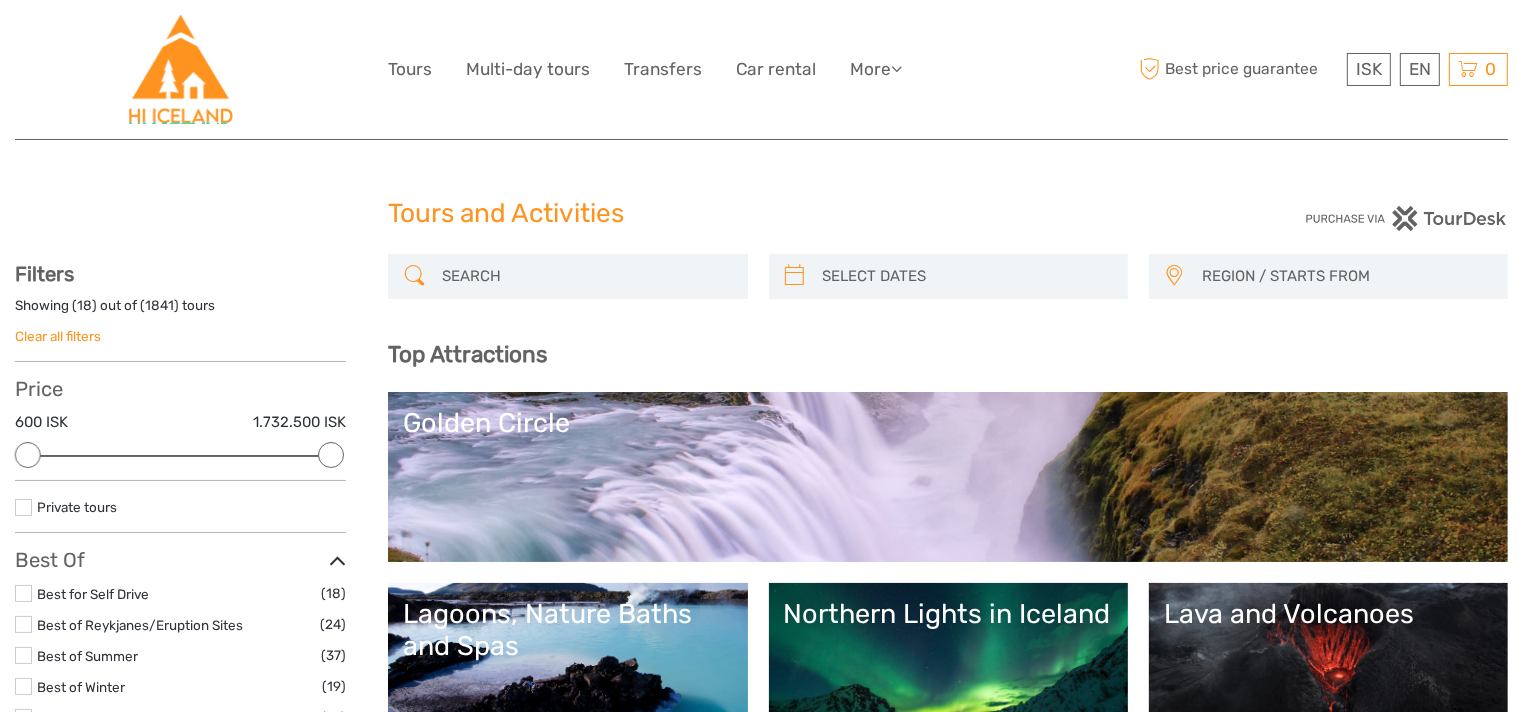 scroll, scrollTop: 0, scrollLeft: 0, axis: both 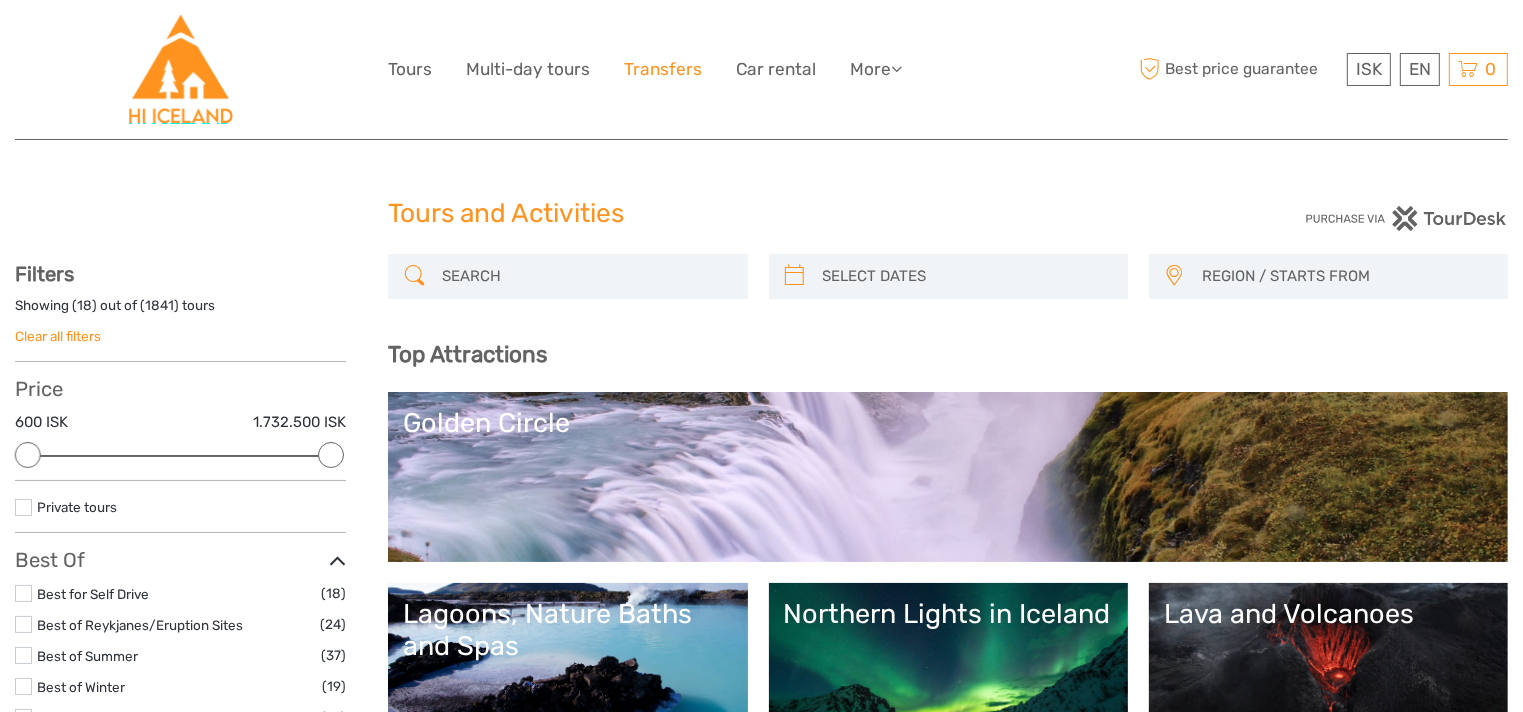 click on "Transfers" at bounding box center [663, 69] 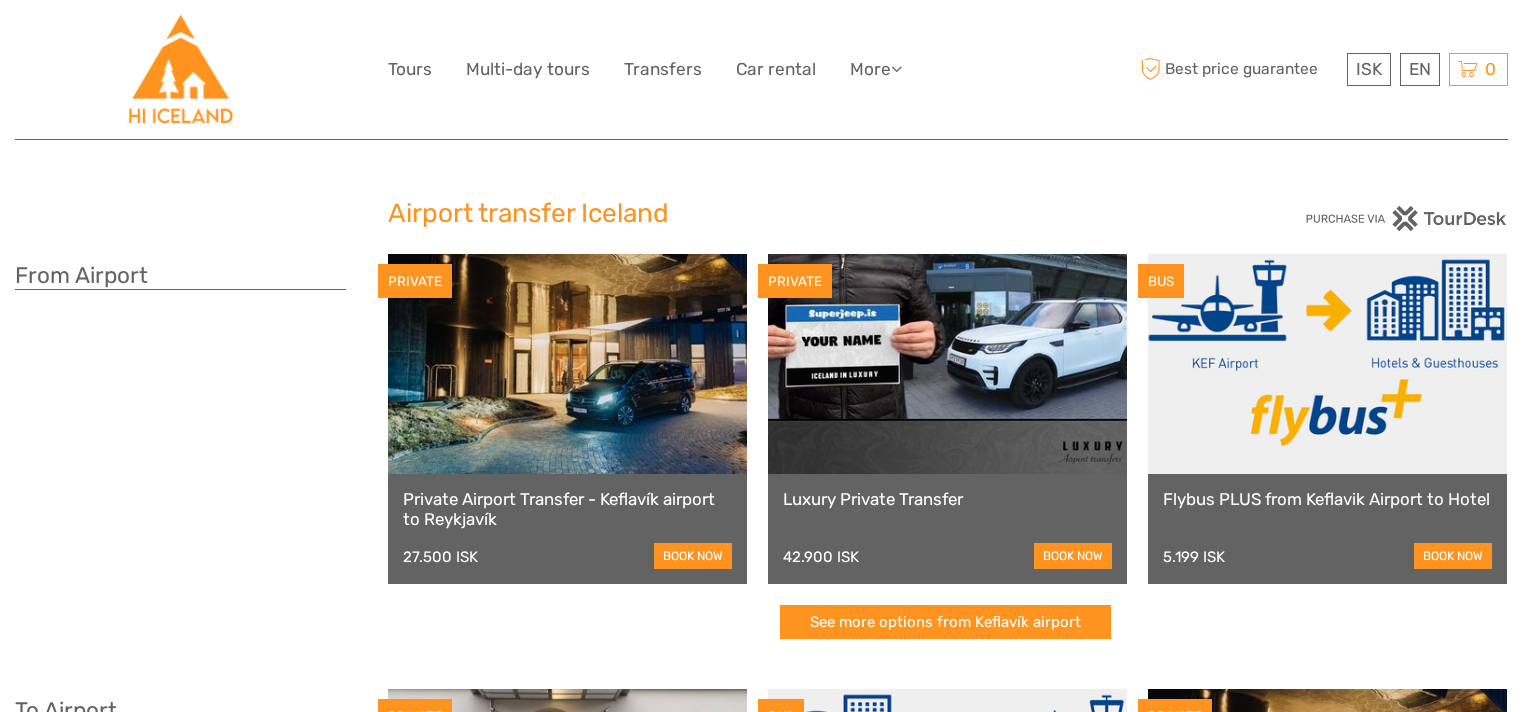 scroll, scrollTop: 0, scrollLeft: 0, axis: both 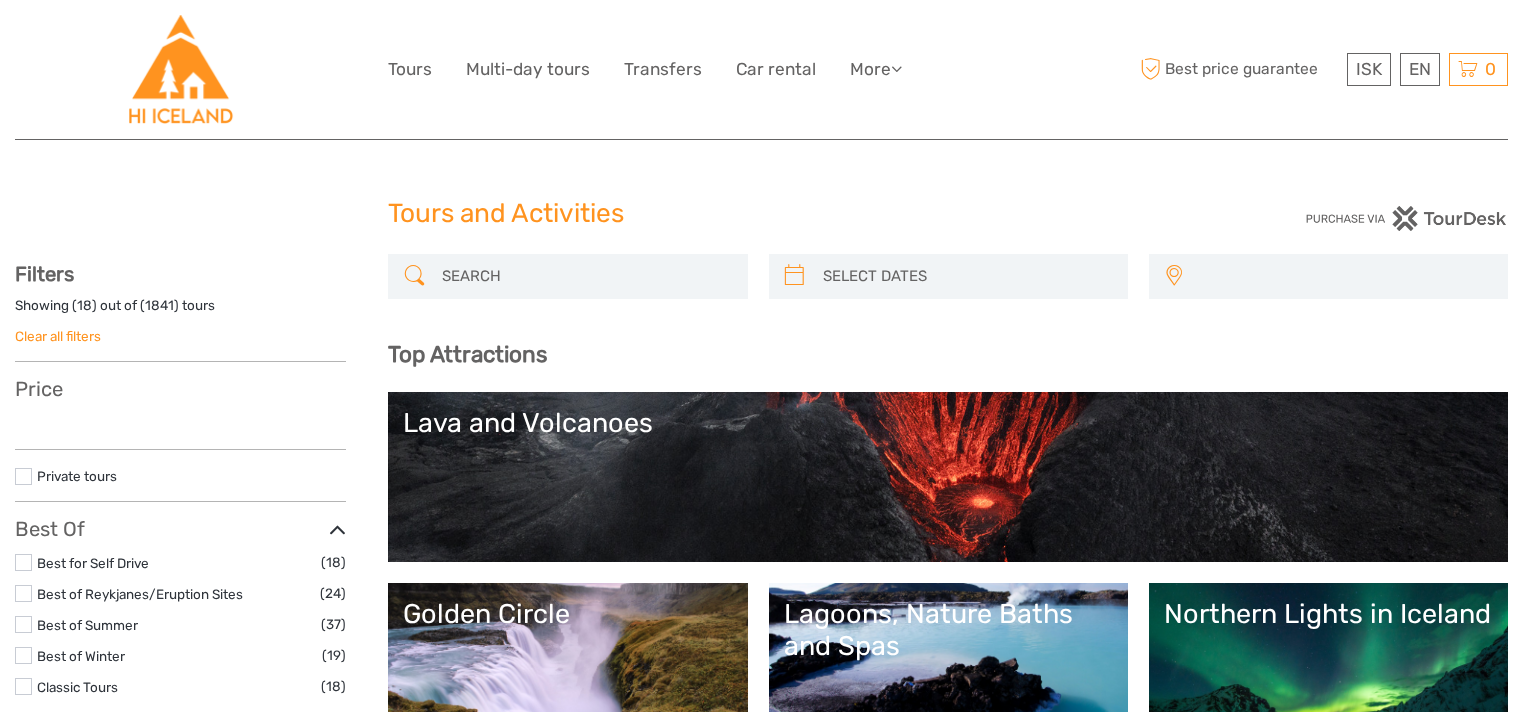 select 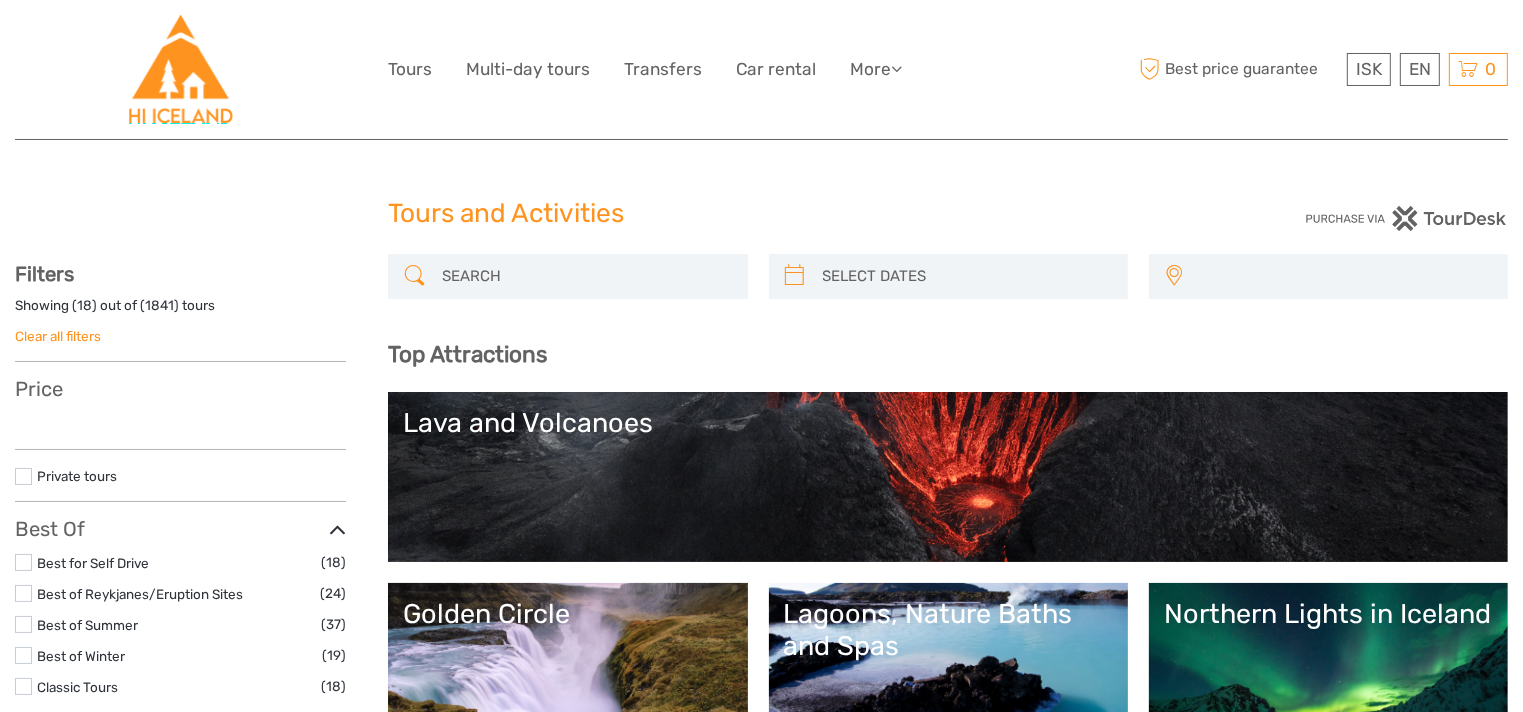 select 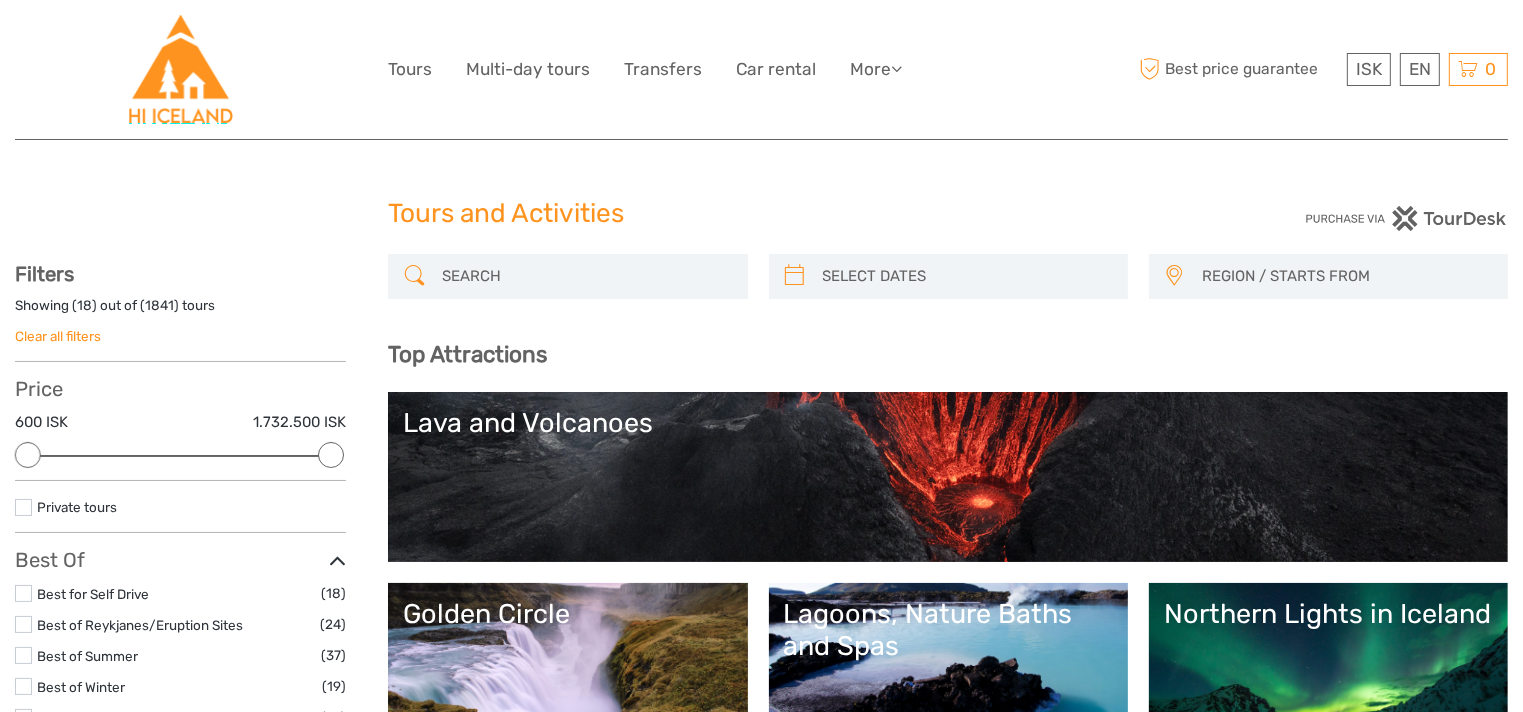 scroll, scrollTop: 0, scrollLeft: 0, axis: both 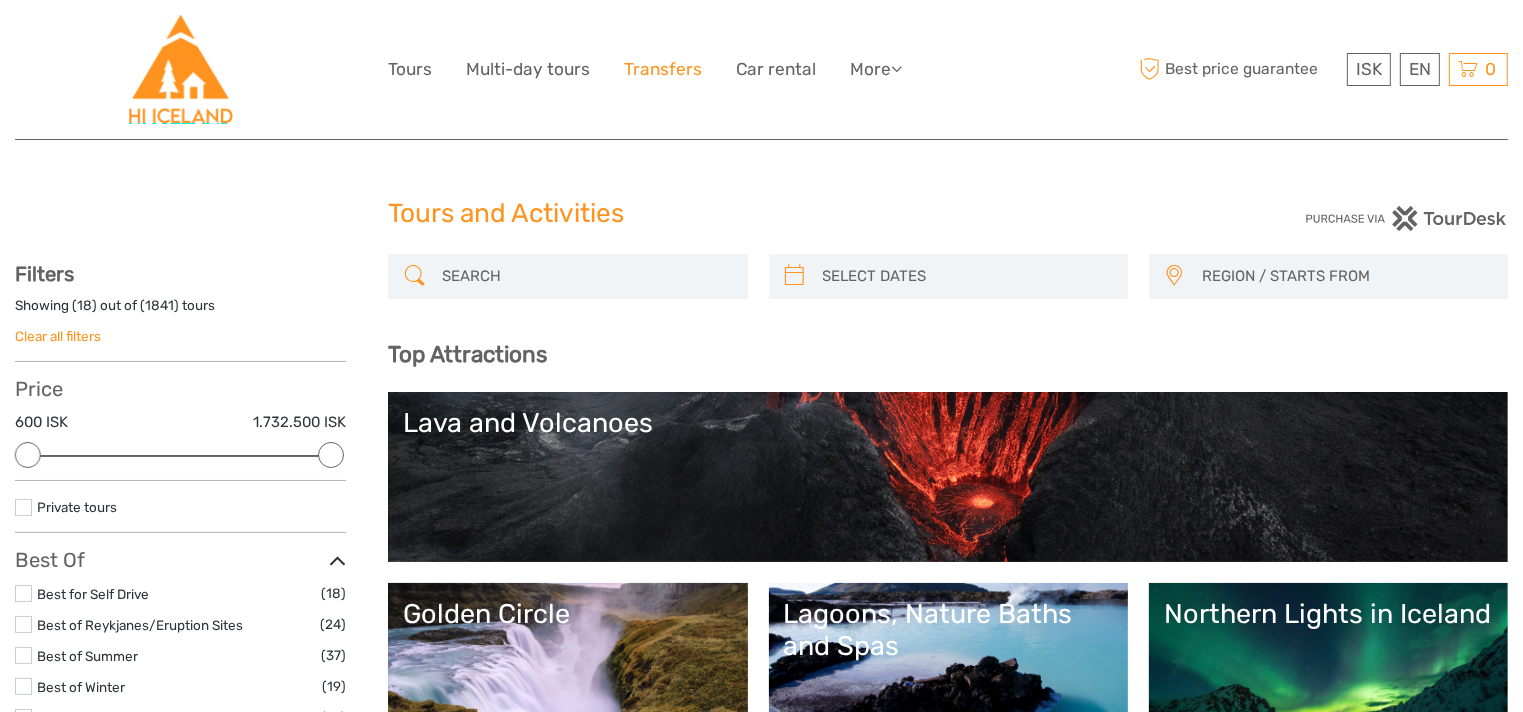 click on "Transfers" at bounding box center [663, 69] 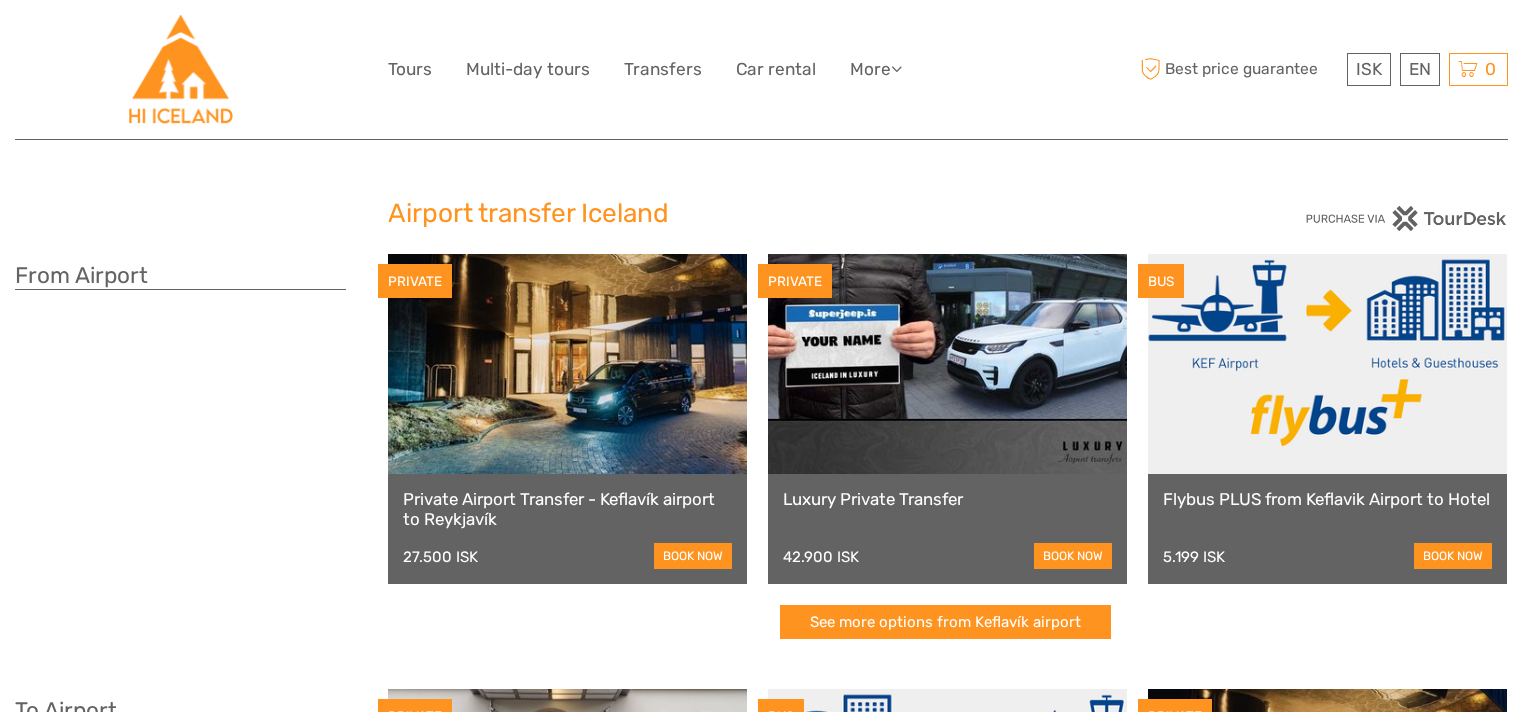 scroll, scrollTop: 0, scrollLeft: 0, axis: both 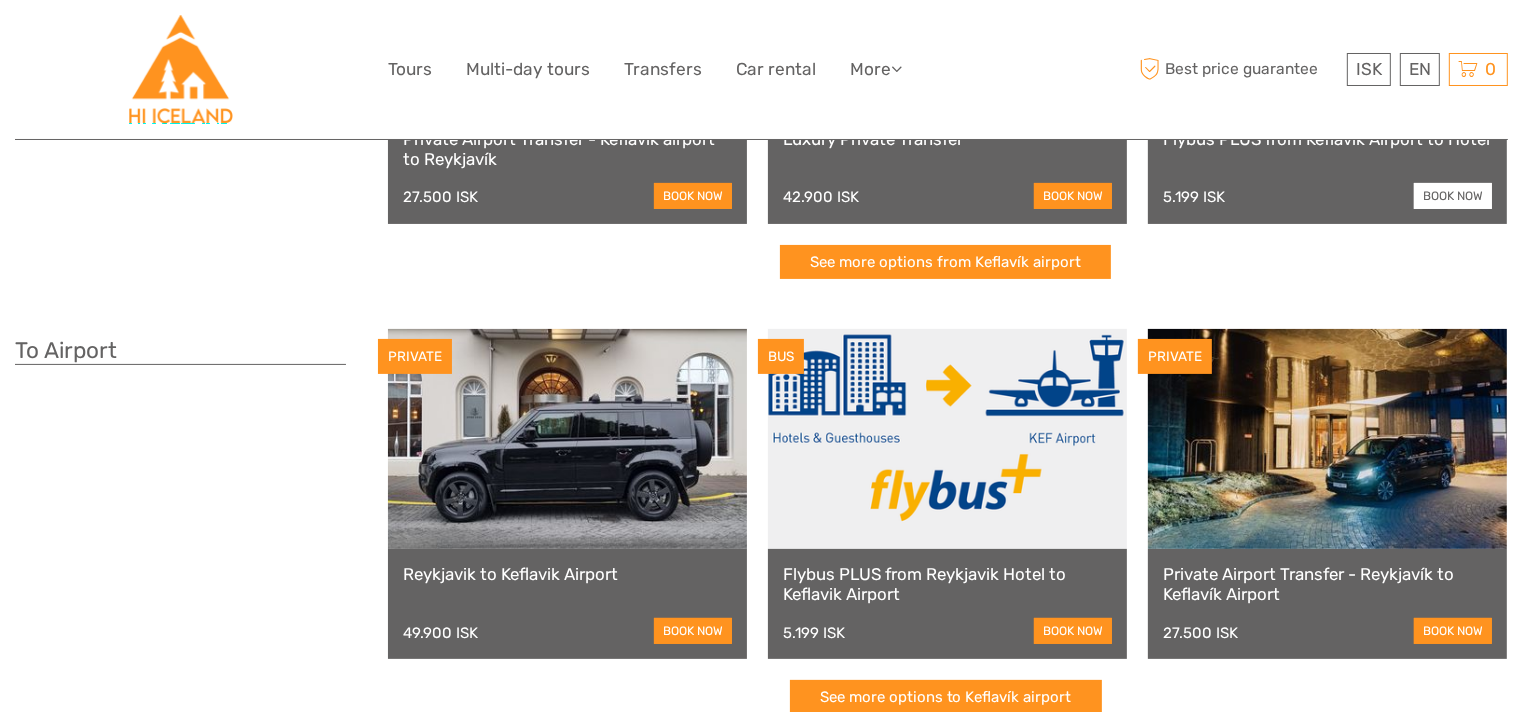 click on "book now" at bounding box center (1453, 196) 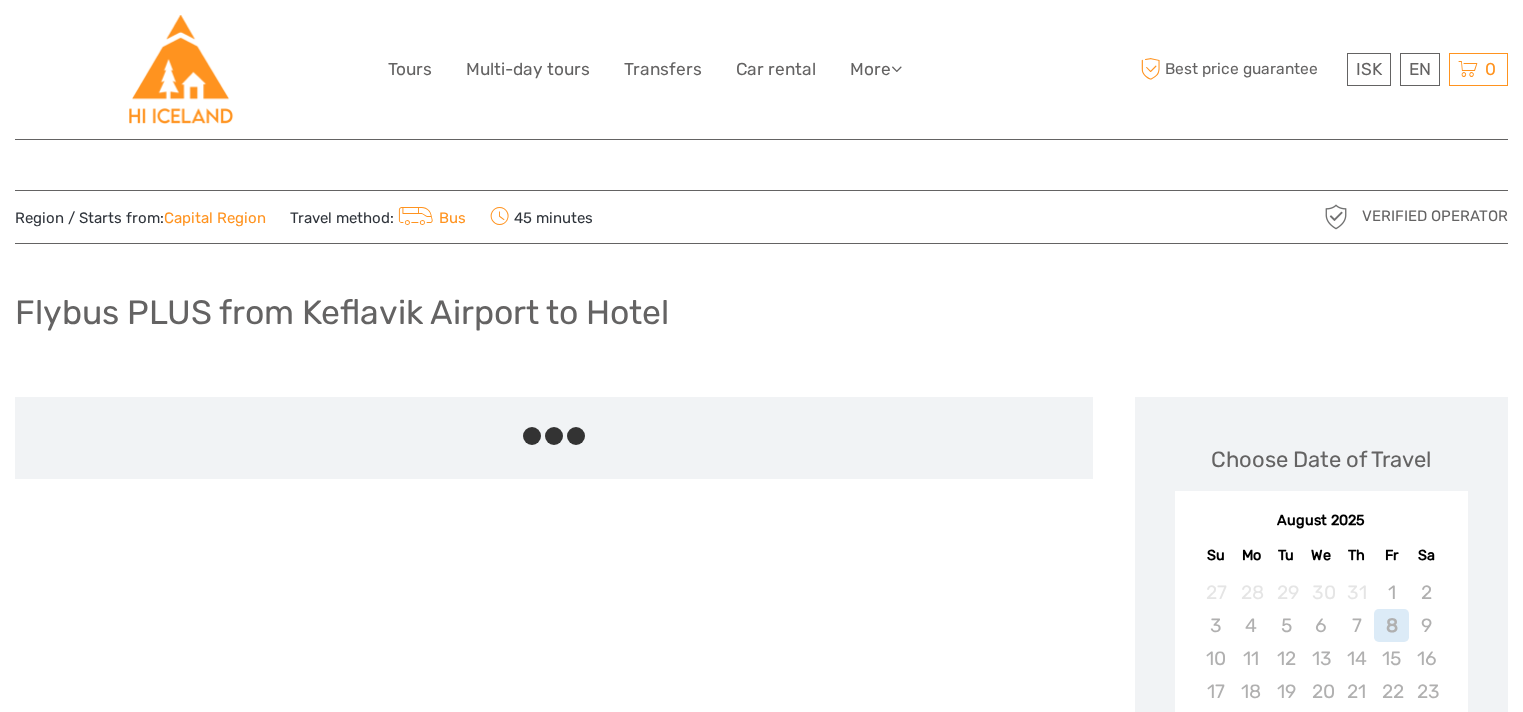 scroll, scrollTop: 0, scrollLeft: 0, axis: both 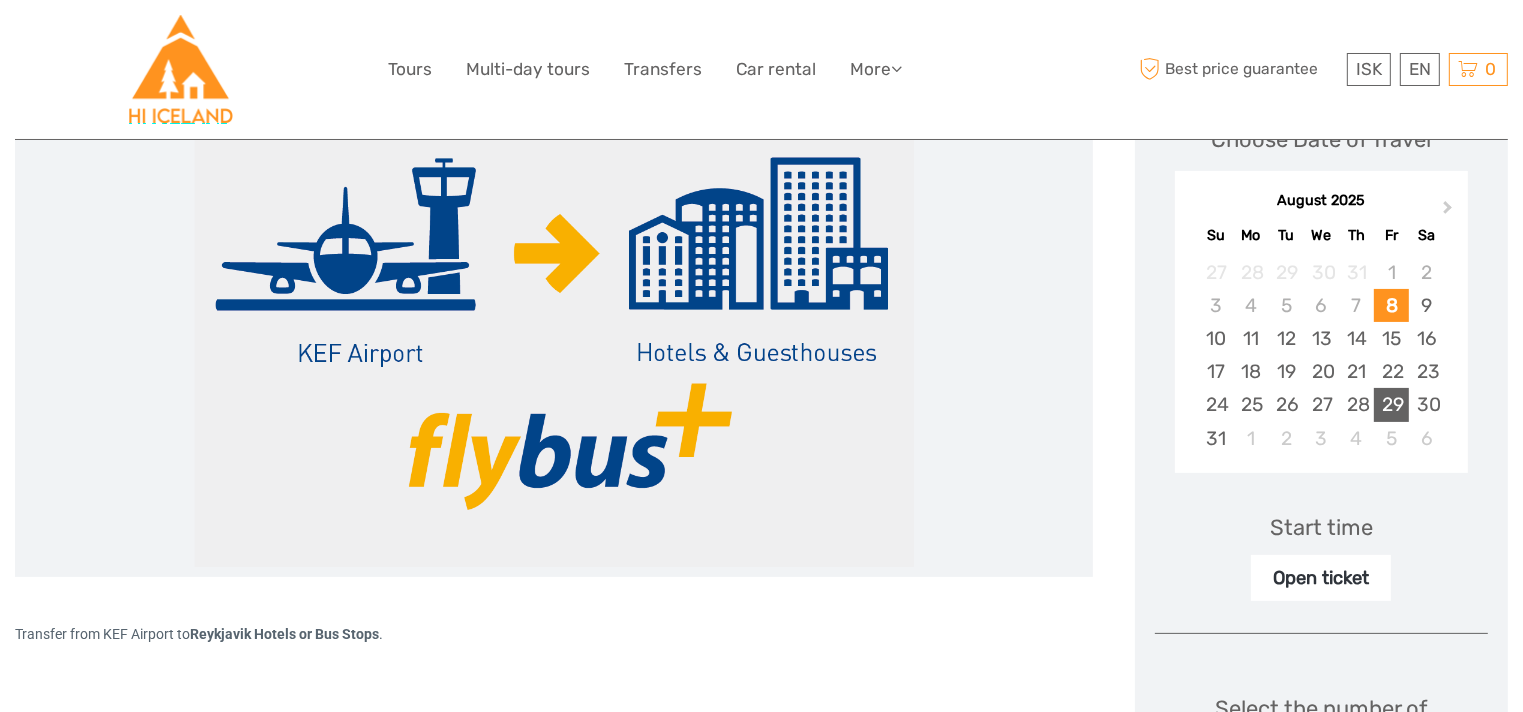 click on "29" at bounding box center (1391, 404) 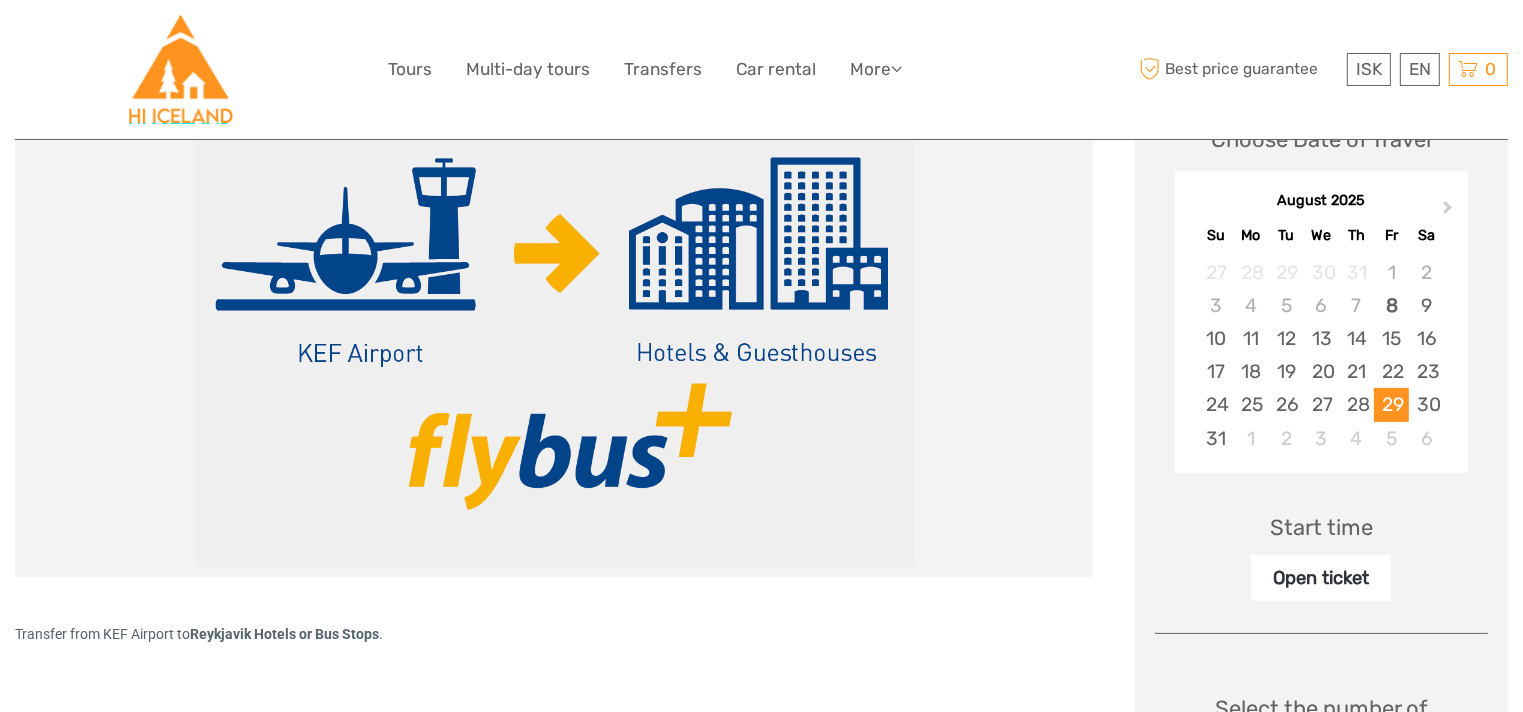 click on "Start time" at bounding box center (1321, 527) 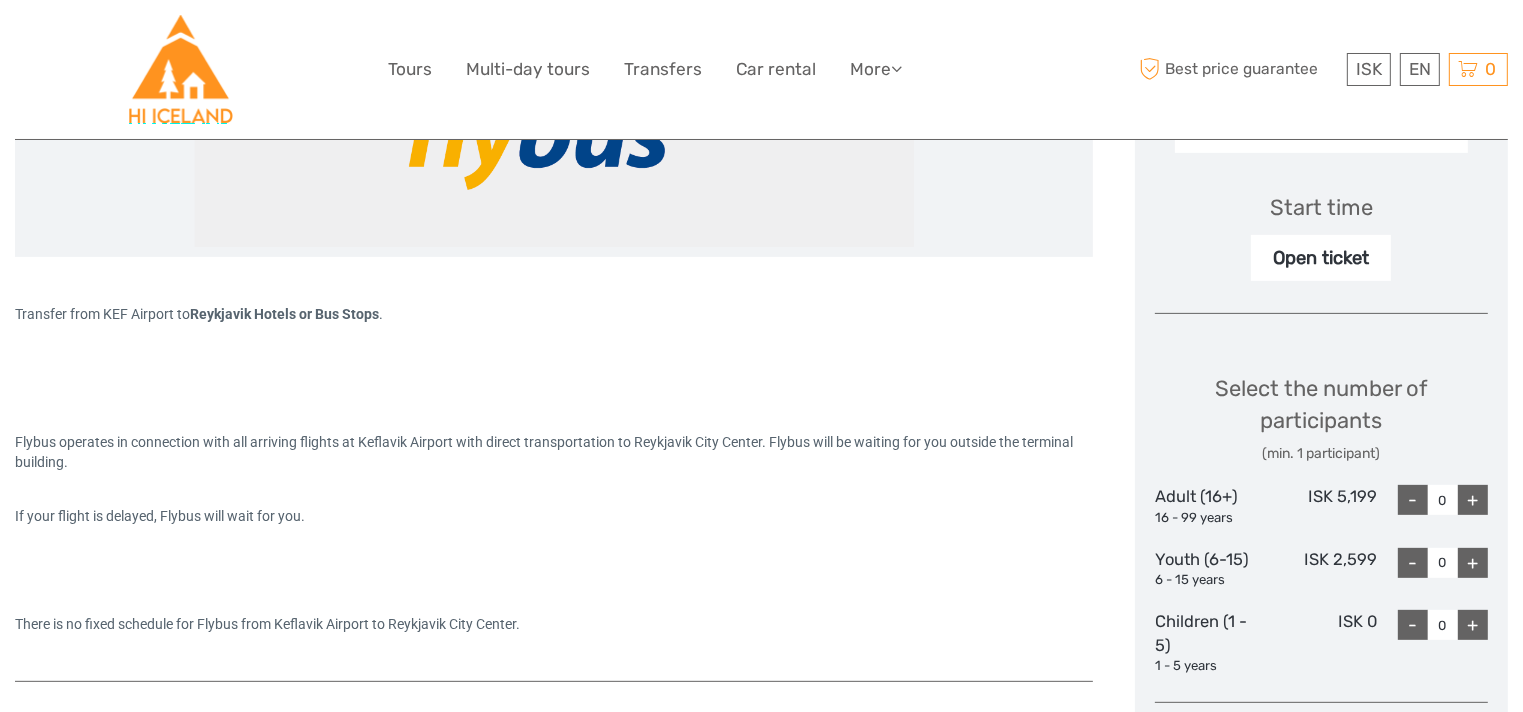 scroll, scrollTop: 680, scrollLeft: 0, axis: vertical 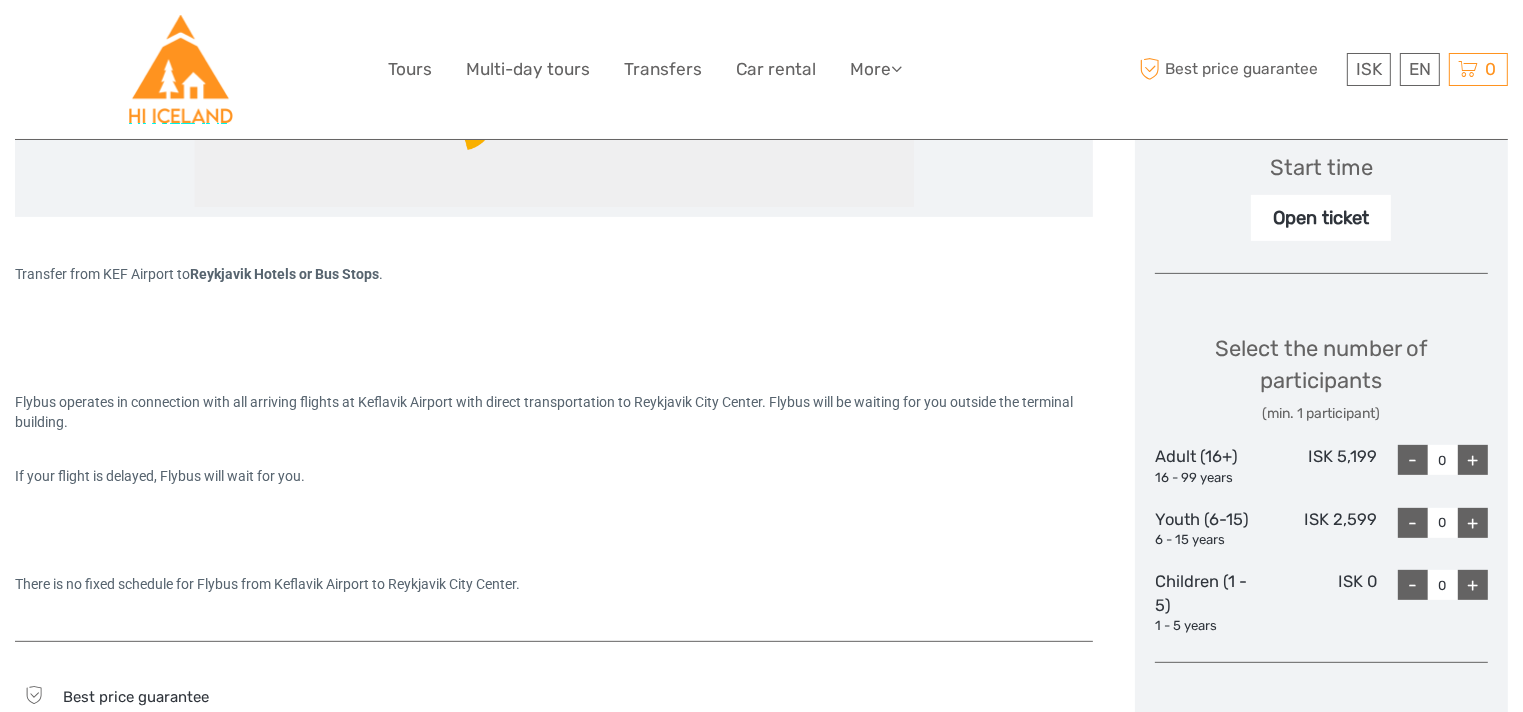 click on "+" at bounding box center (1473, 460) 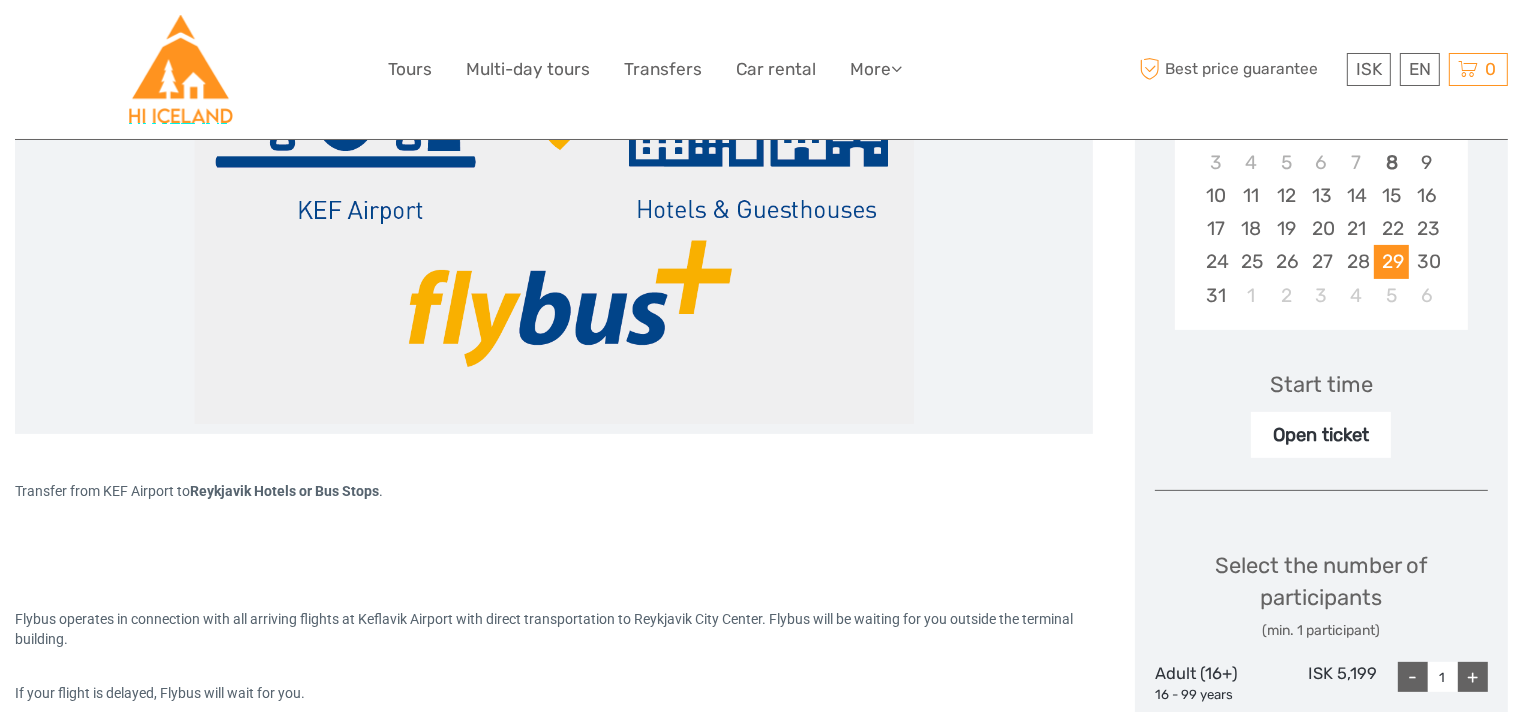 scroll, scrollTop: 480, scrollLeft: 0, axis: vertical 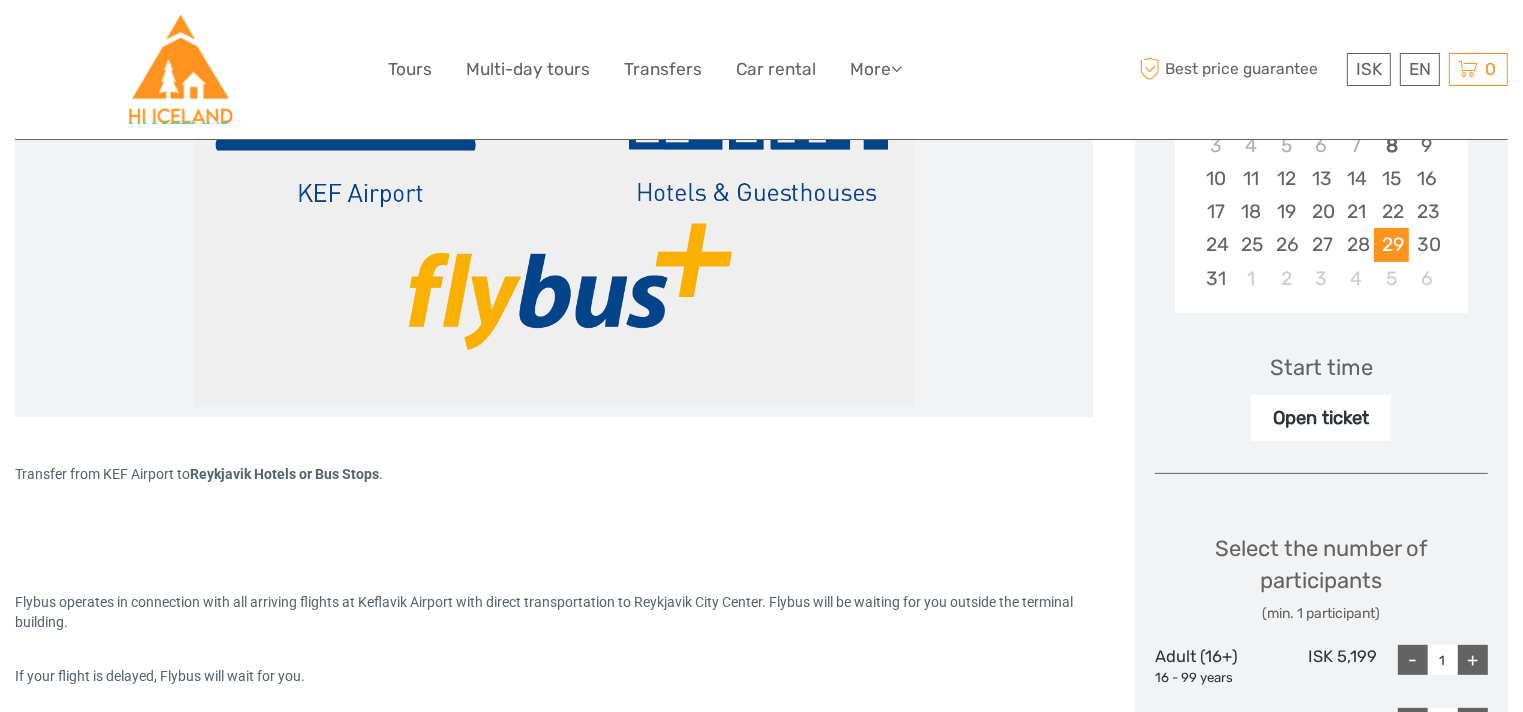 click on "Open ticket" at bounding box center (1321, 418) 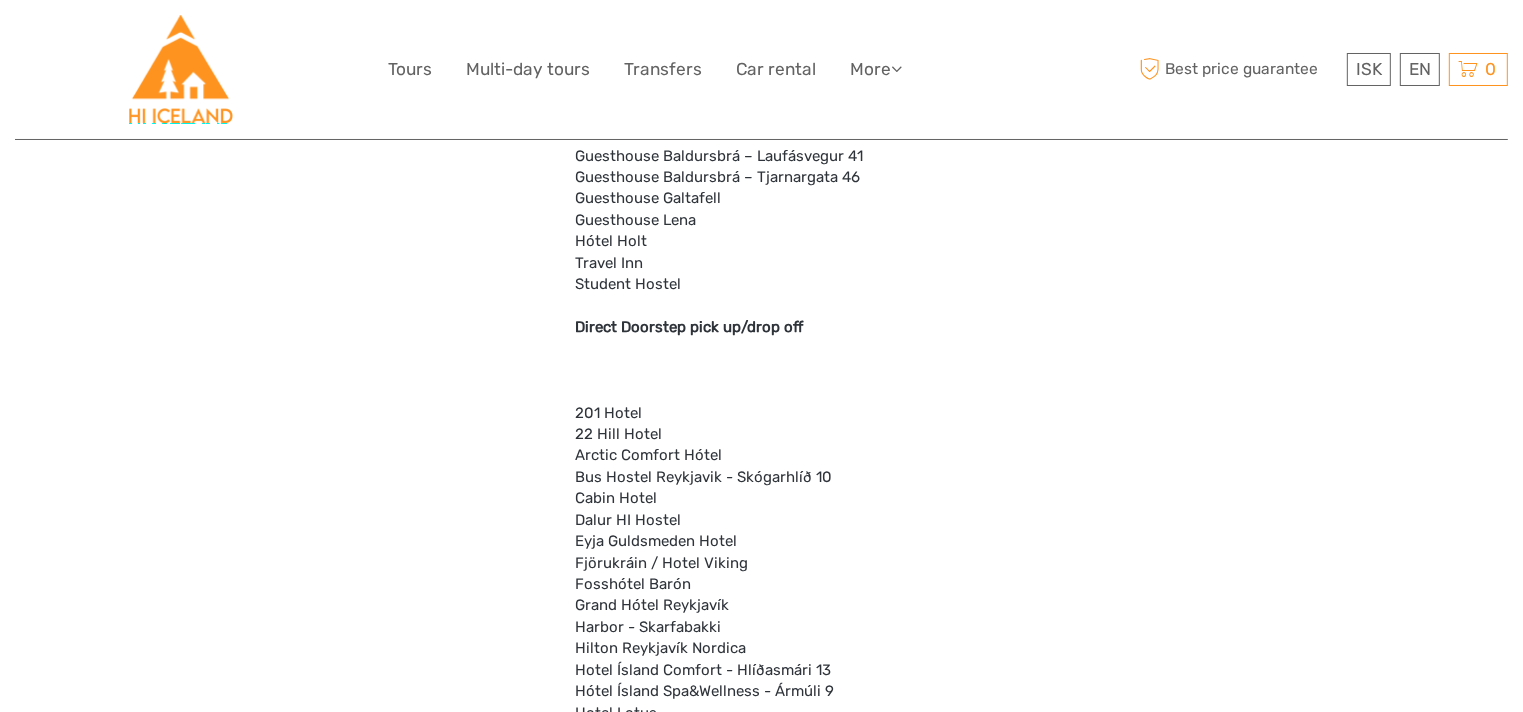 scroll, scrollTop: 5840, scrollLeft: 0, axis: vertical 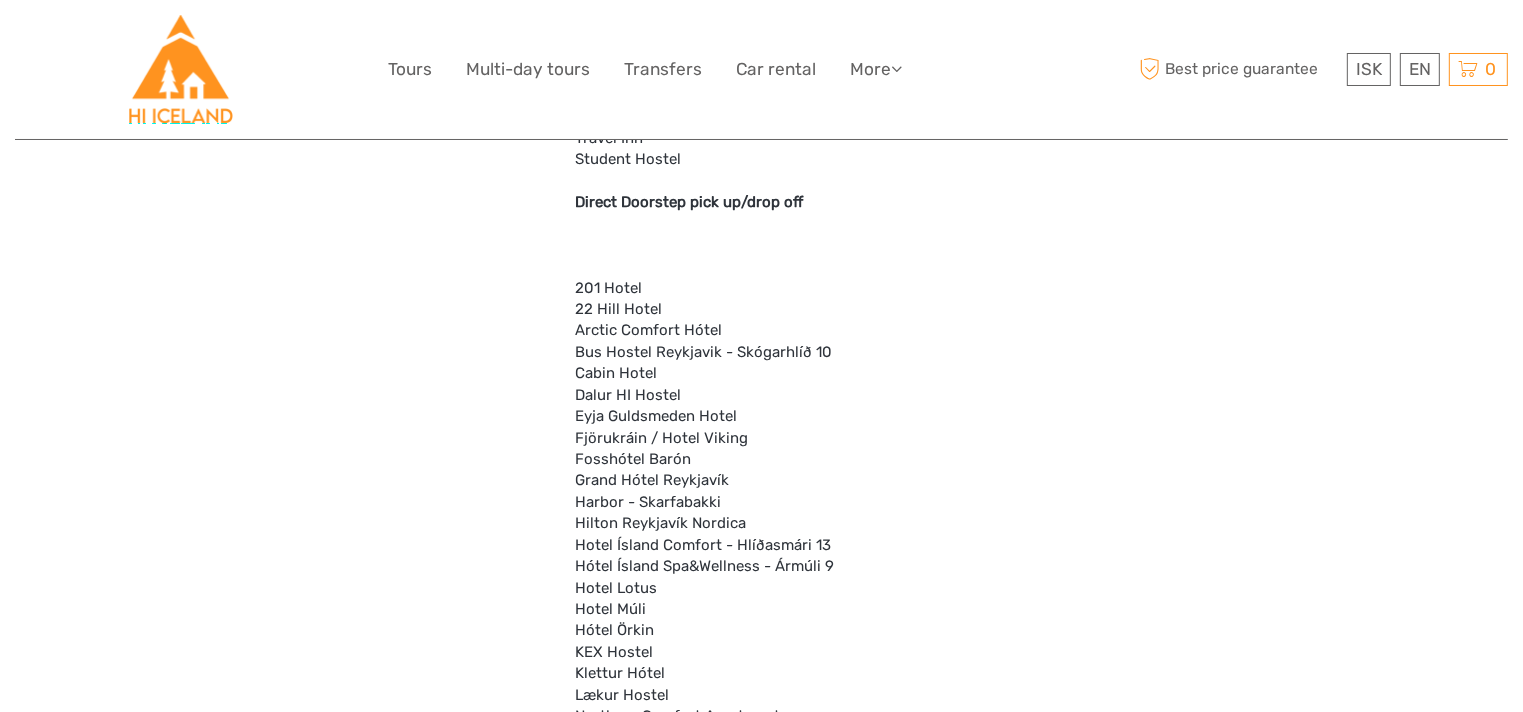 click on "Attention
We drop off at the majority of city hotels either directly or at one of the many designated bus stops in the central downtown area.
Bus Stop 1 - Ráðhúsið - City Hall
3 Sisters Guesthouse
Centerhotel Plaza
Chez Monique
Embassy Luxury Apartments
Gallery Central Guesthouse
Guesthouse Álfhóll
Guesthouse Butterfly
Hotel Hilda
Hotel Metropolitan
Hotel Reykjavík Centrum
House Of Spirits
Kvosin Hotel
Lighthouse Apartments
Iceland Parliament Hotel
Planet Apartments
Reykjavik Downtown Hostel
Bus Stop 2 - Tjörnin - The Pond
Ambassade Apartments
Castle House Luxury Apartments
Central Guesthouse
Hotel Reykjavik Saga
Luna Hotel Apartments – Amtmannsstígur 5
Luna Hotel Apartments – Spítalastígur 1
Bus Stop 3 - Lækjargata
1912 Guesthouse
Apotek Hotel
Black Pearl
Centerhotel Þingholt
Central Apartments
City Center Hotel
Downtown Guesthouse
Reykjavík Konsulate Hotel
Hotel Borg
Ocean Comfort Apartments
Radisson Blu Hotel 1919" at bounding box center [834, -1701] 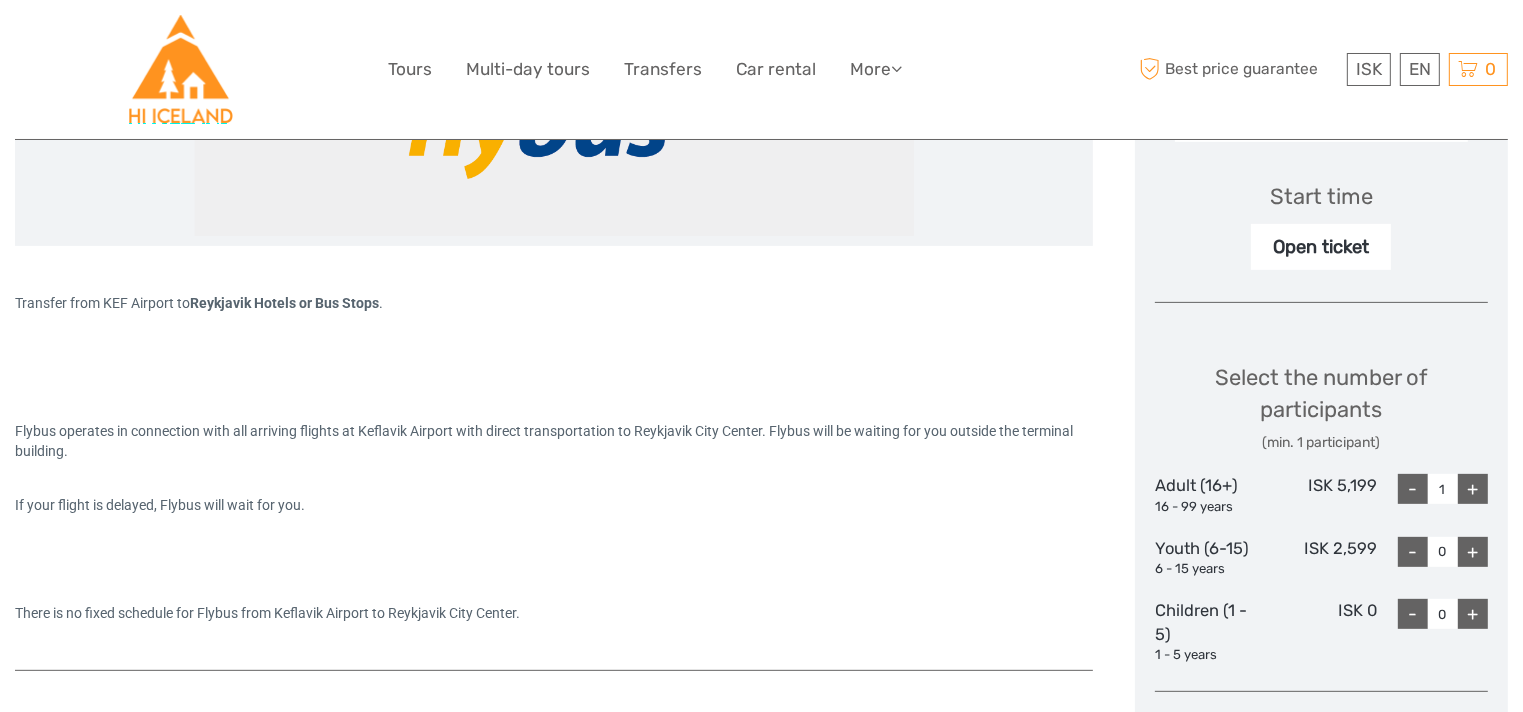 scroll, scrollTop: 640, scrollLeft: 0, axis: vertical 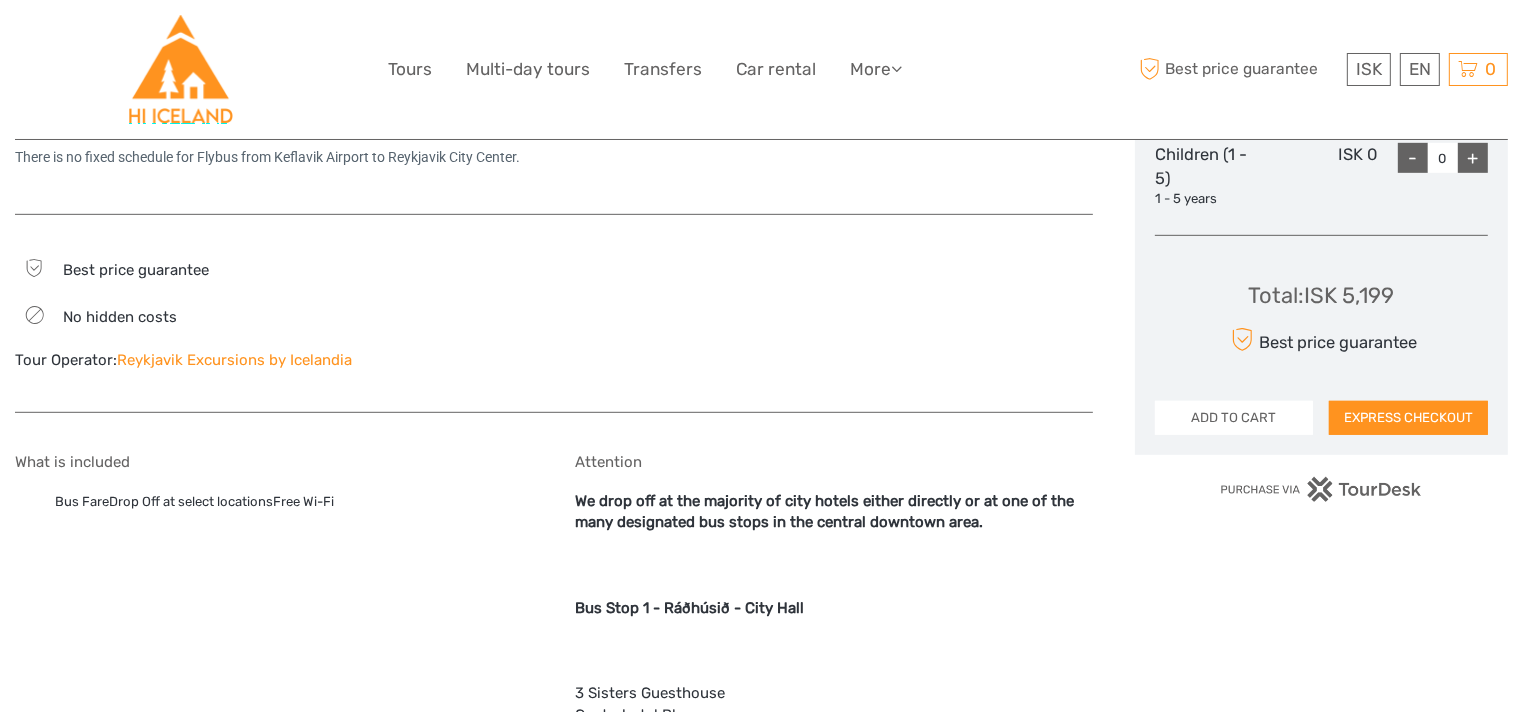 click on "ADD TO CART" at bounding box center [1234, 418] 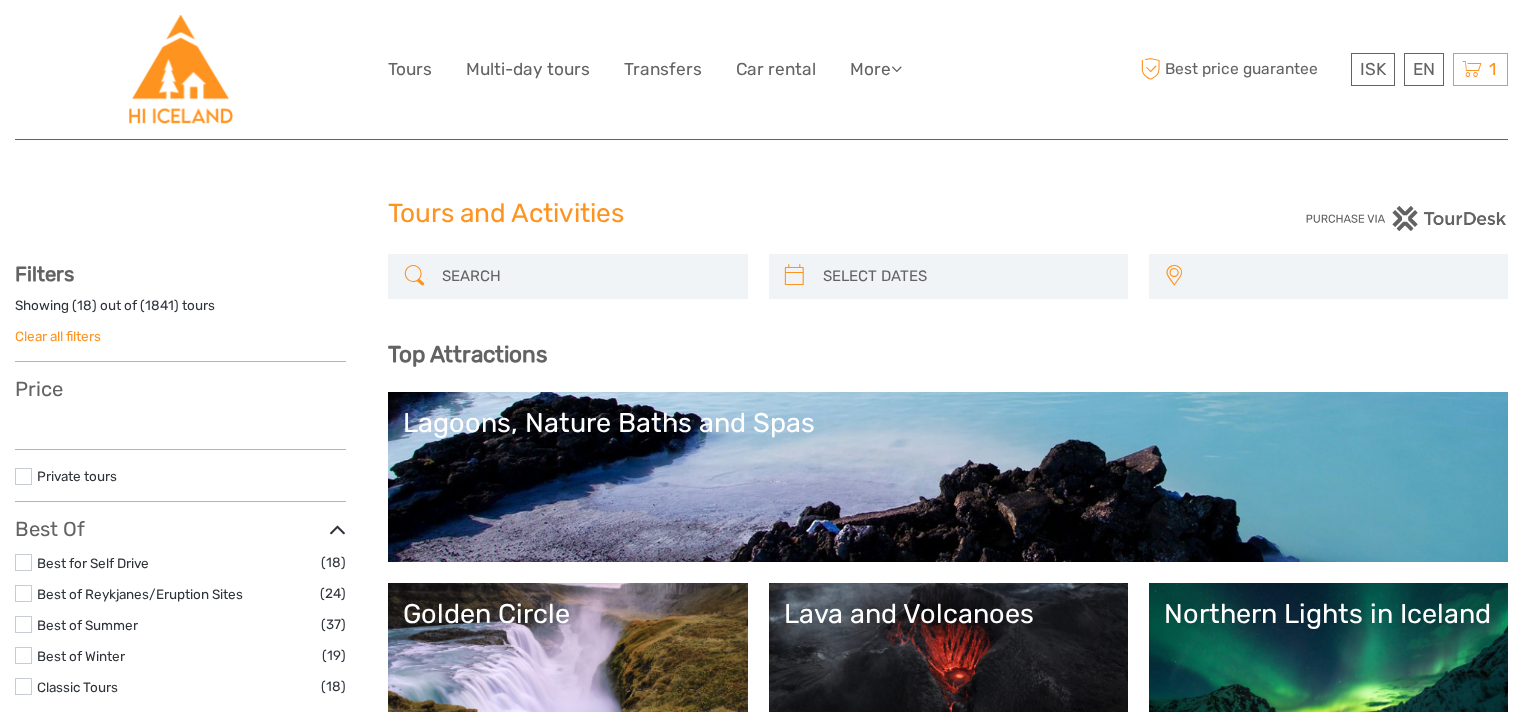 select 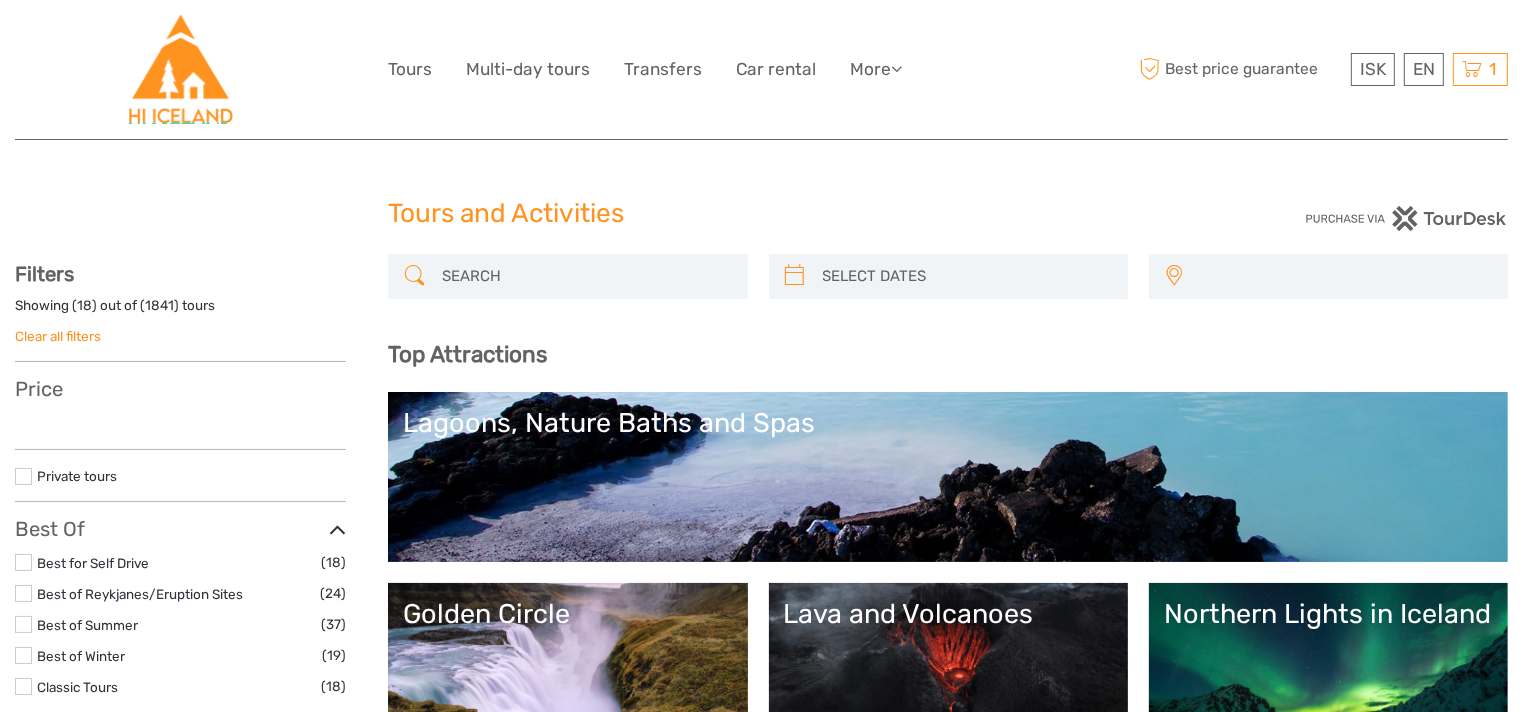 select 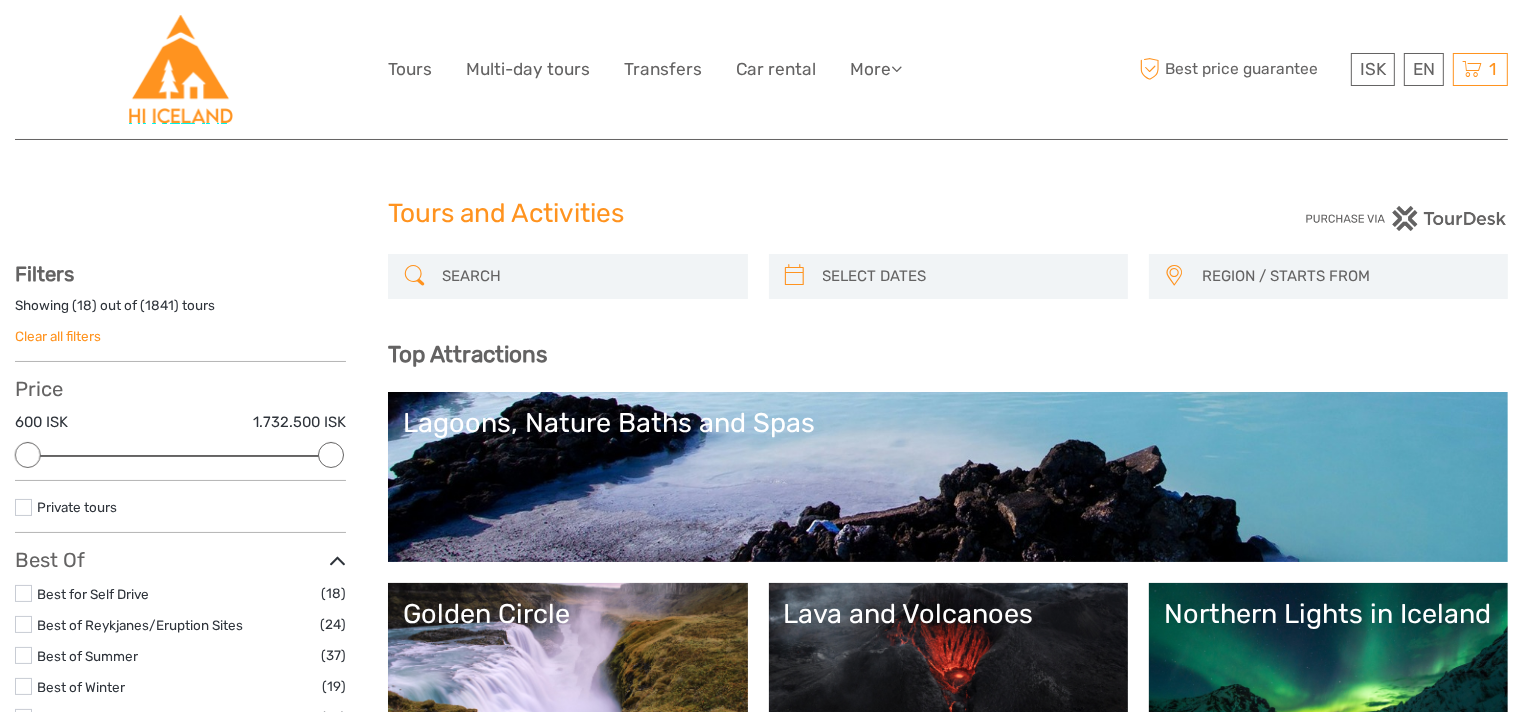 scroll, scrollTop: 0, scrollLeft: 0, axis: both 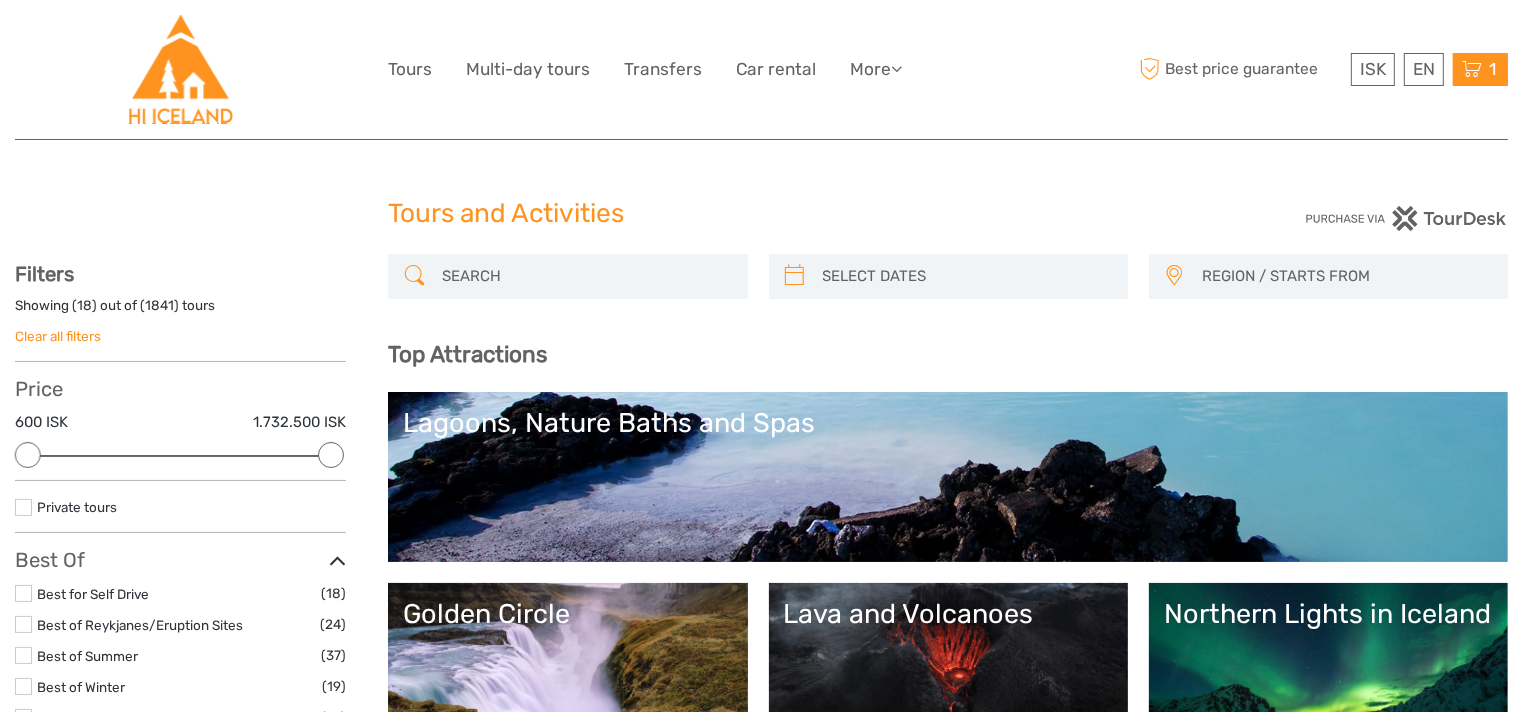 click at bounding box center [1472, 69] 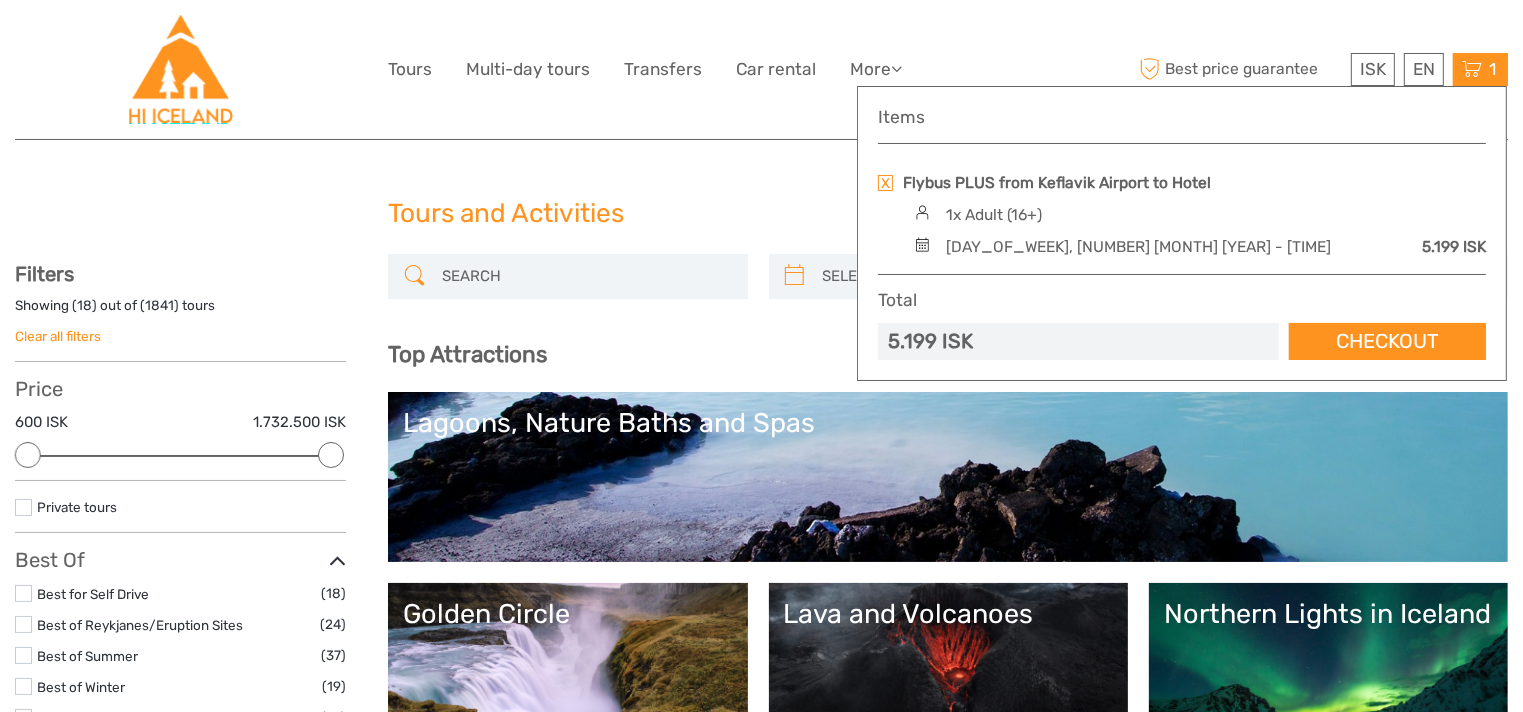 click at bounding box center (885, 183) 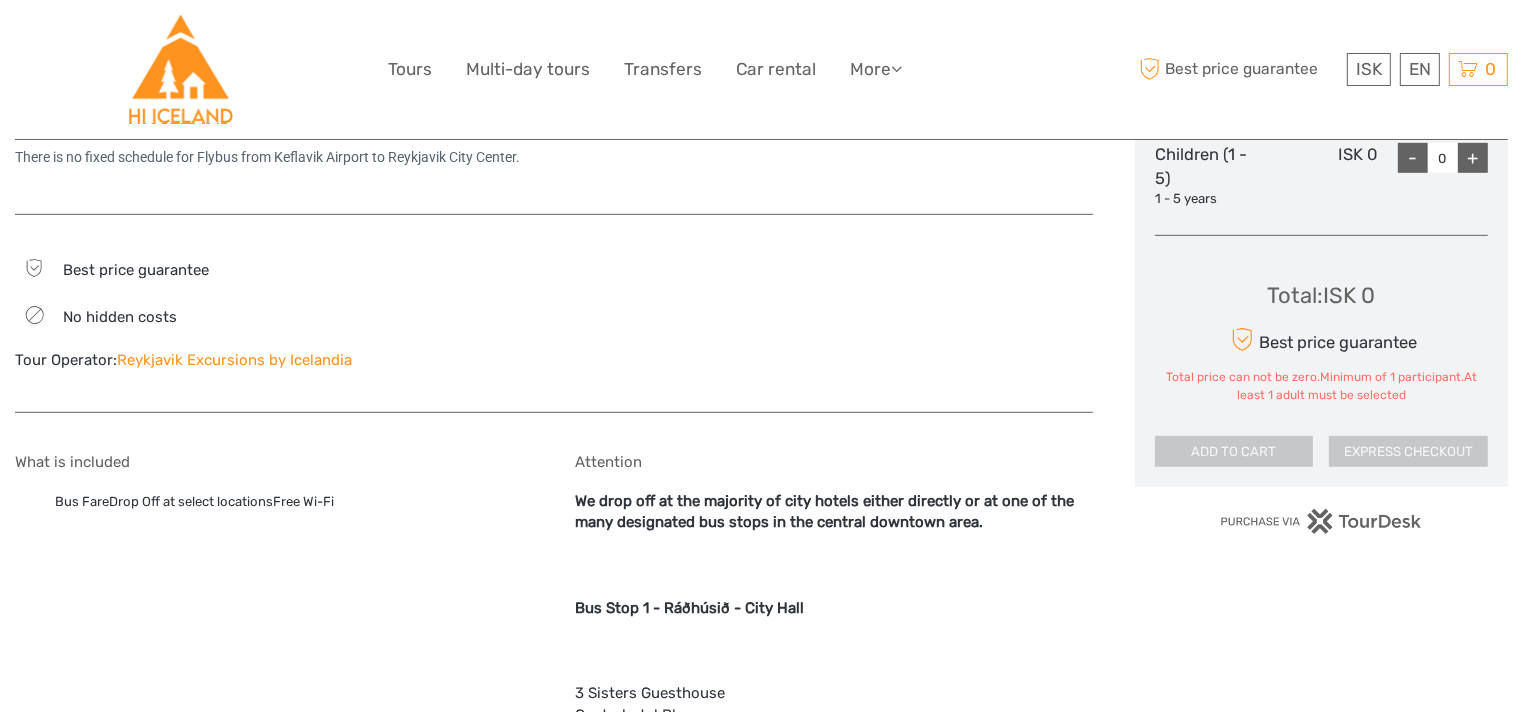 scroll, scrollTop: 1052, scrollLeft: 0, axis: vertical 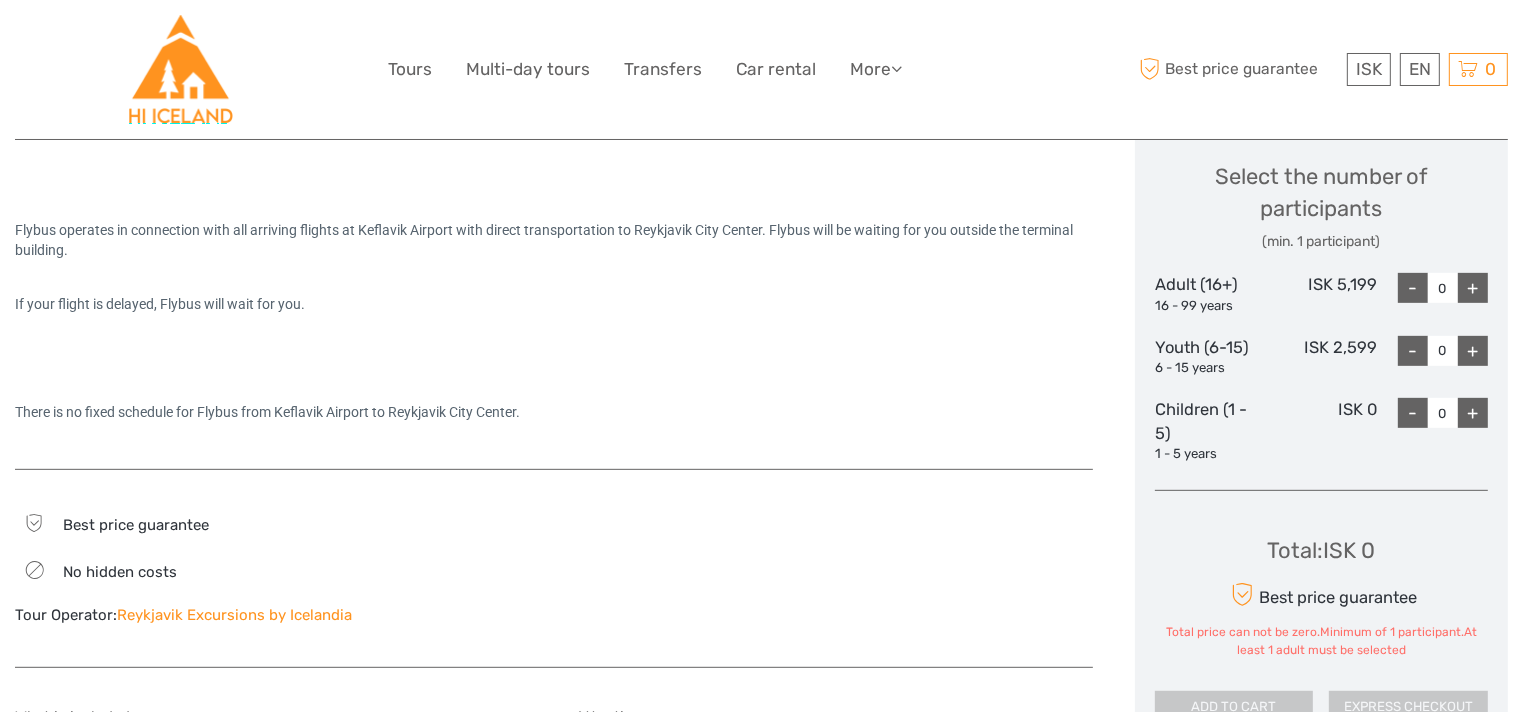 click on "+" at bounding box center [1473, 288] 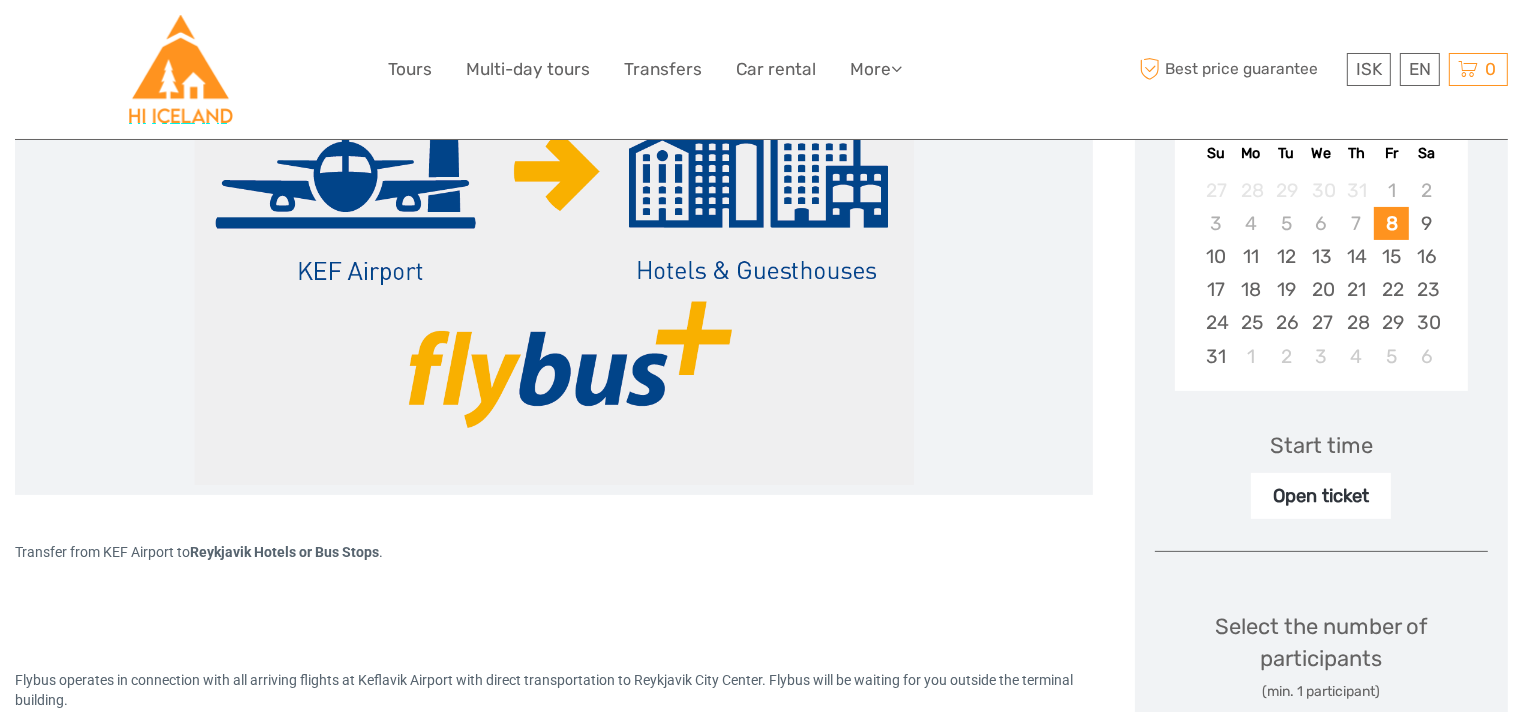 scroll, scrollTop: 372, scrollLeft: 0, axis: vertical 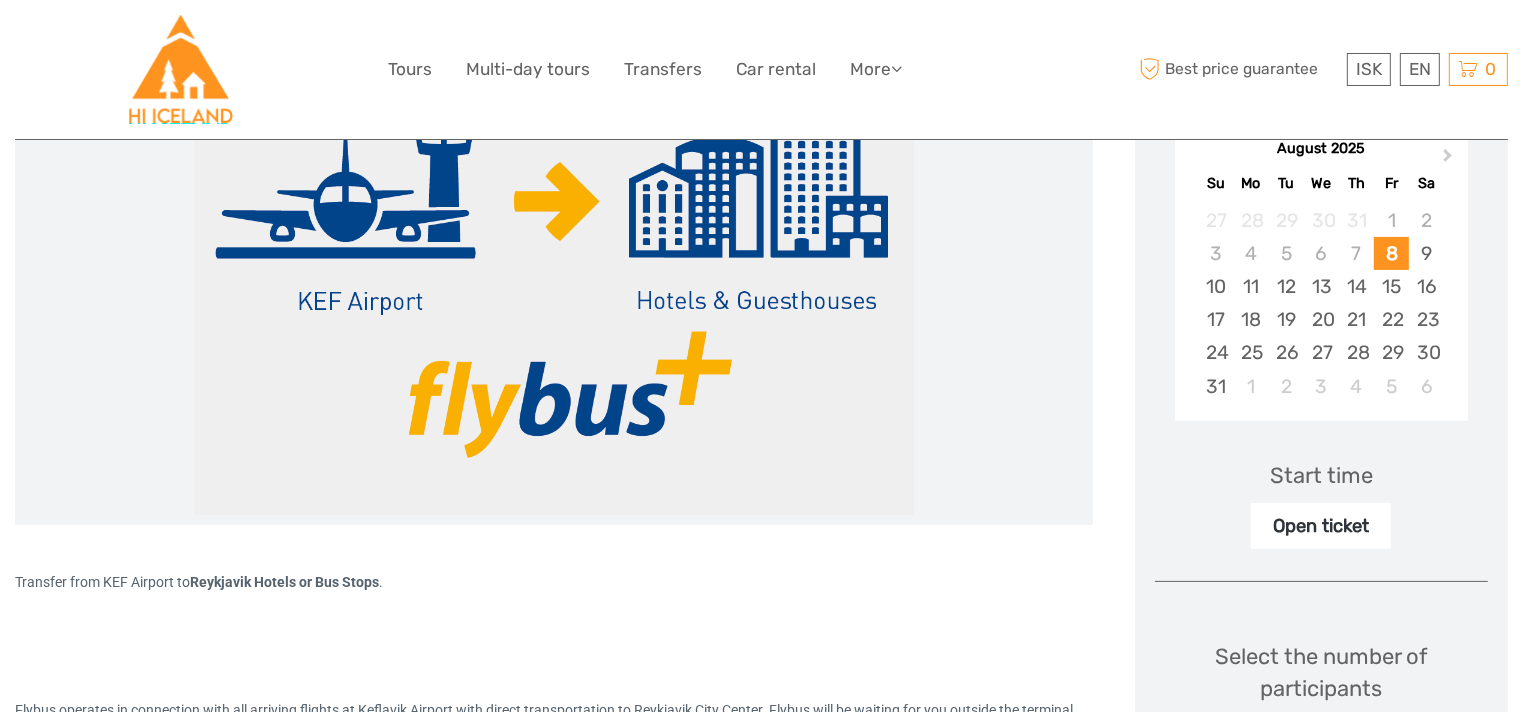 click on "Start time" at bounding box center (1321, 475) 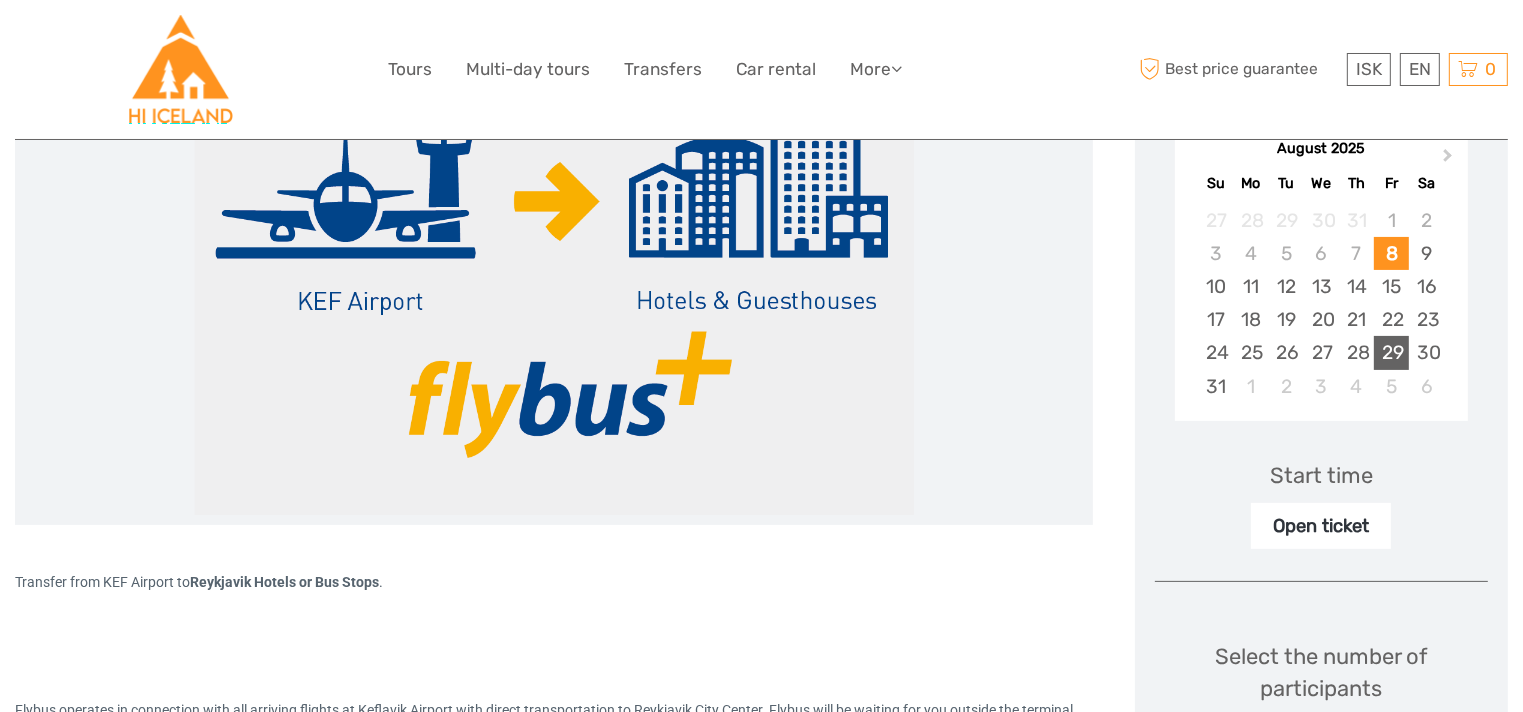 click on "29" at bounding box center [1391, 352] 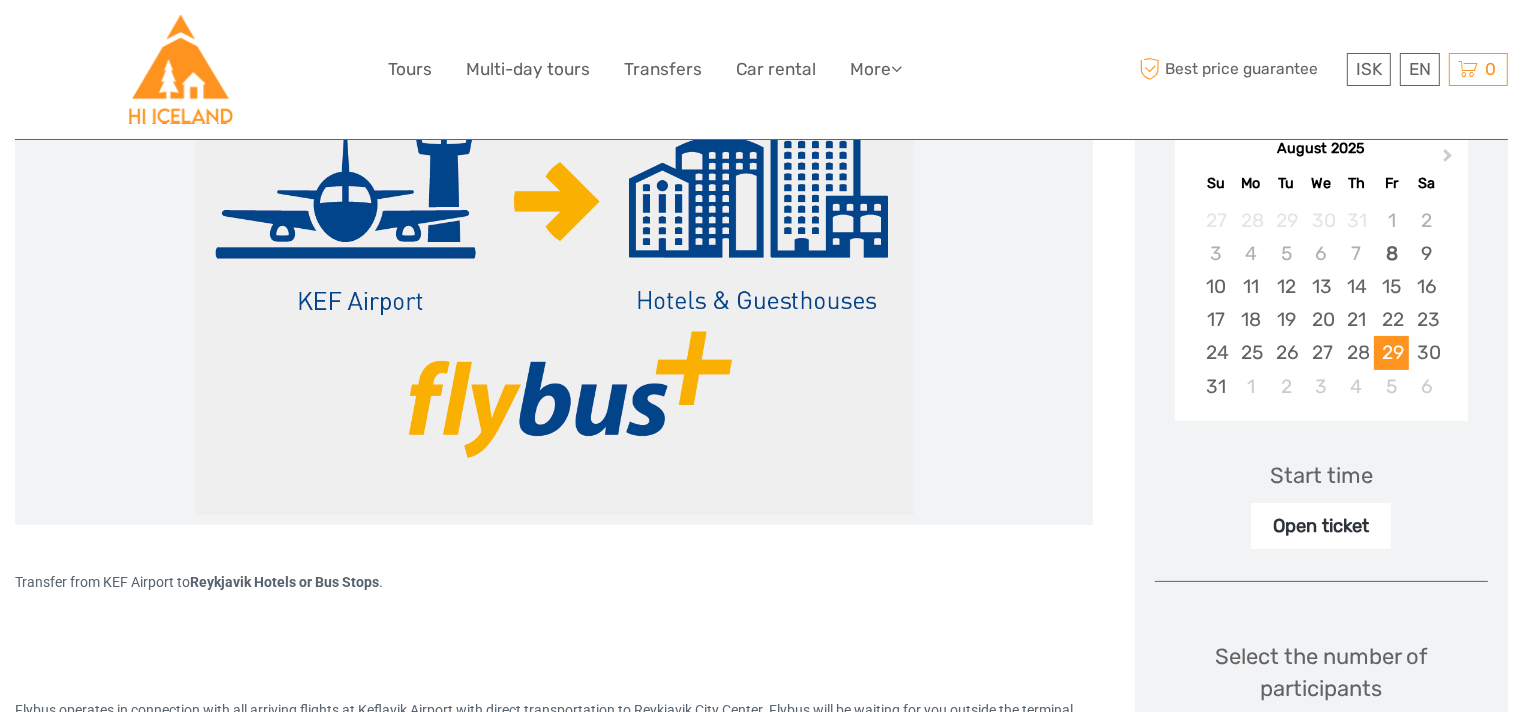 click on "Start time" at bounding box center [1321, 475] 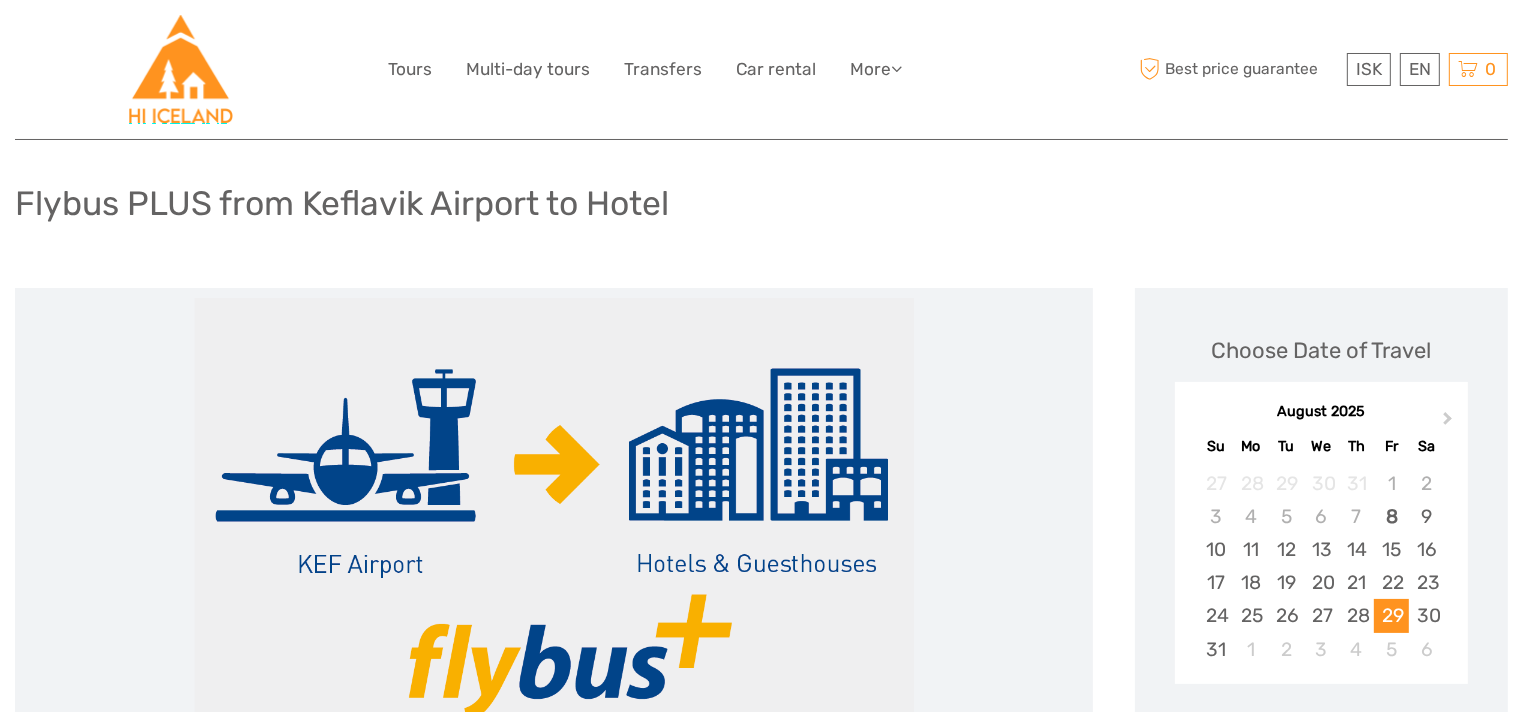 scroll, scrollTop: 92, scrollLeft: 0, axis: vertical 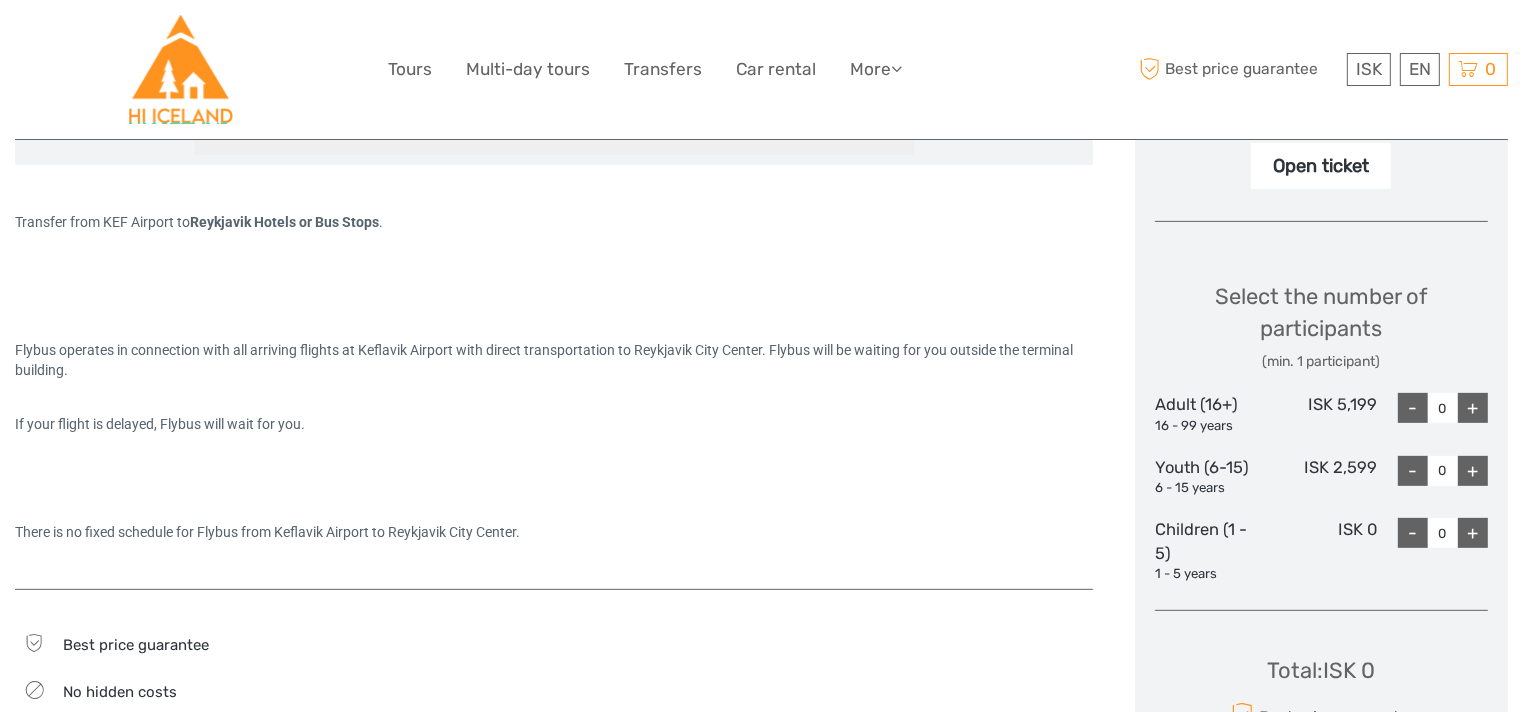click on "+" at bounding box center [1473, 408] 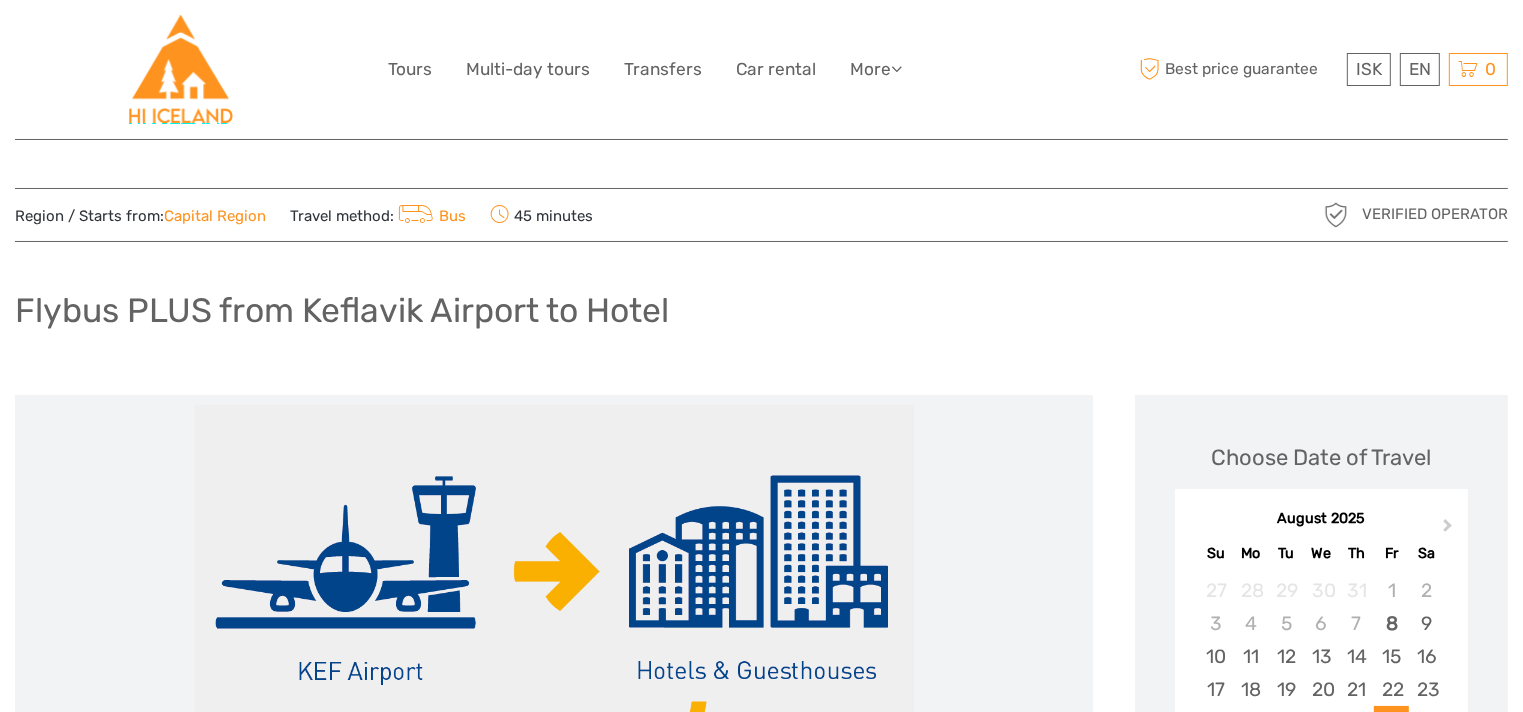 scroll, scrollTop: 0, scrollLeft: 0, axis: both 